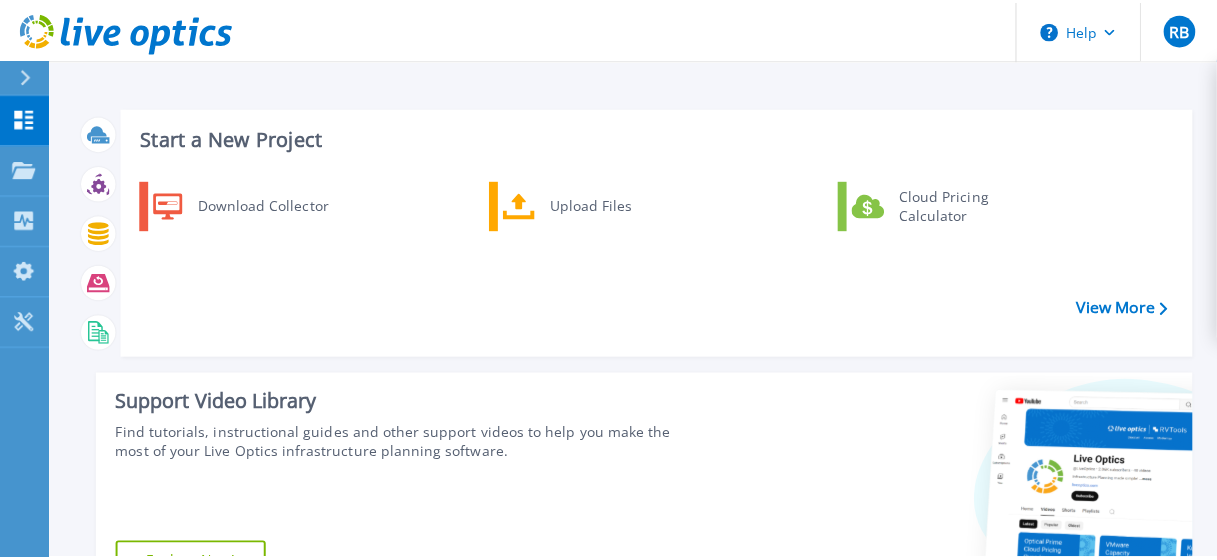 scroll, scrollTop: 0, scrollLeft: 0, axis: both 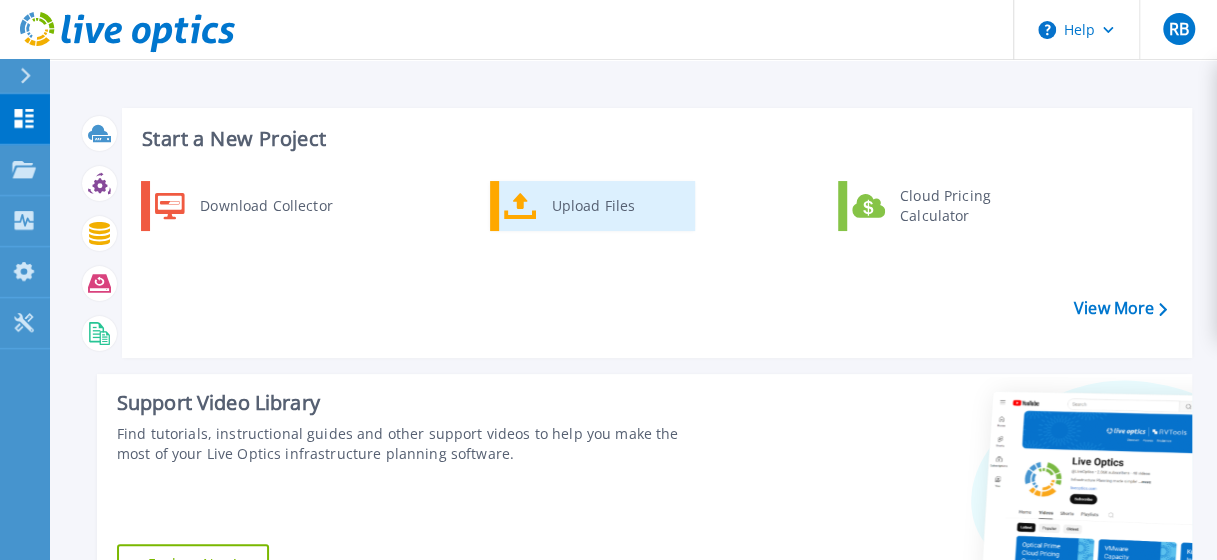 click on "Upload Files" at bounding box center (616, 206) 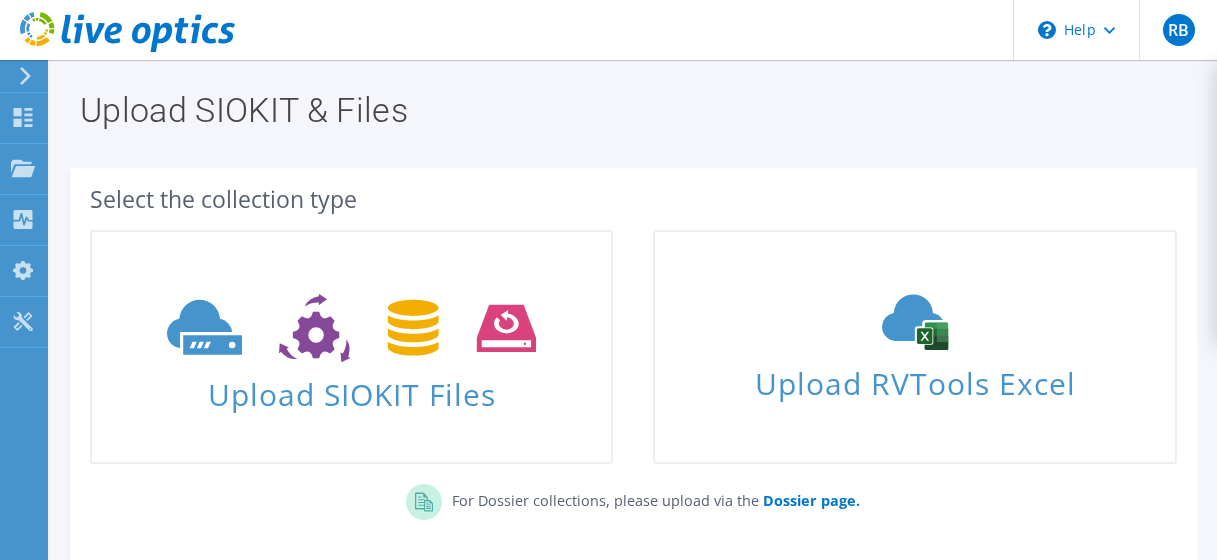 scroll, scrollTop: 0, scrollLeft: 0, axis: both 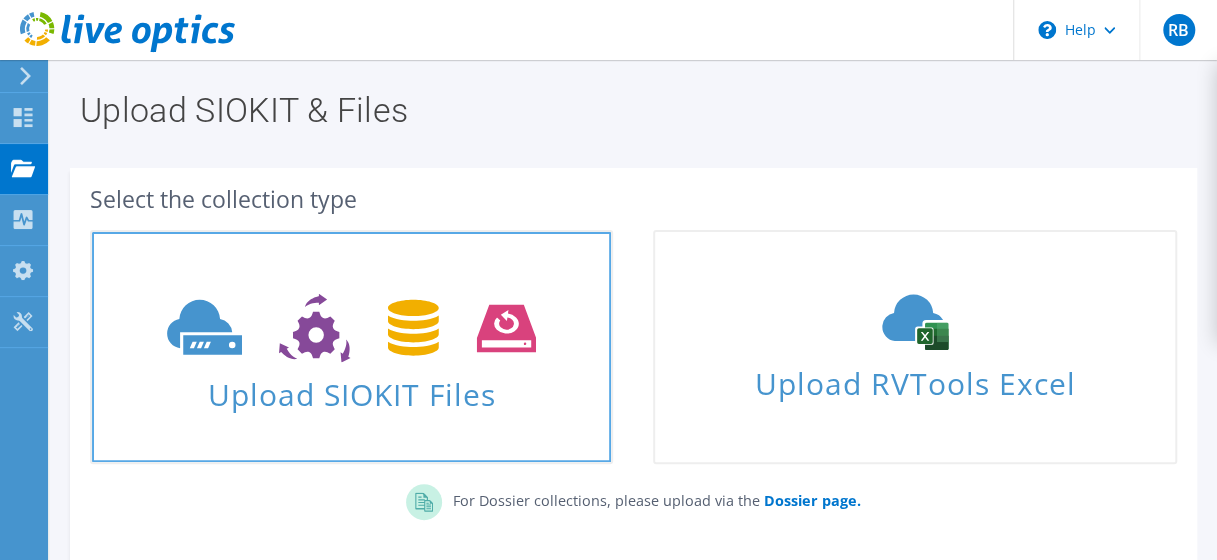 click at bounding box center [351, 326] 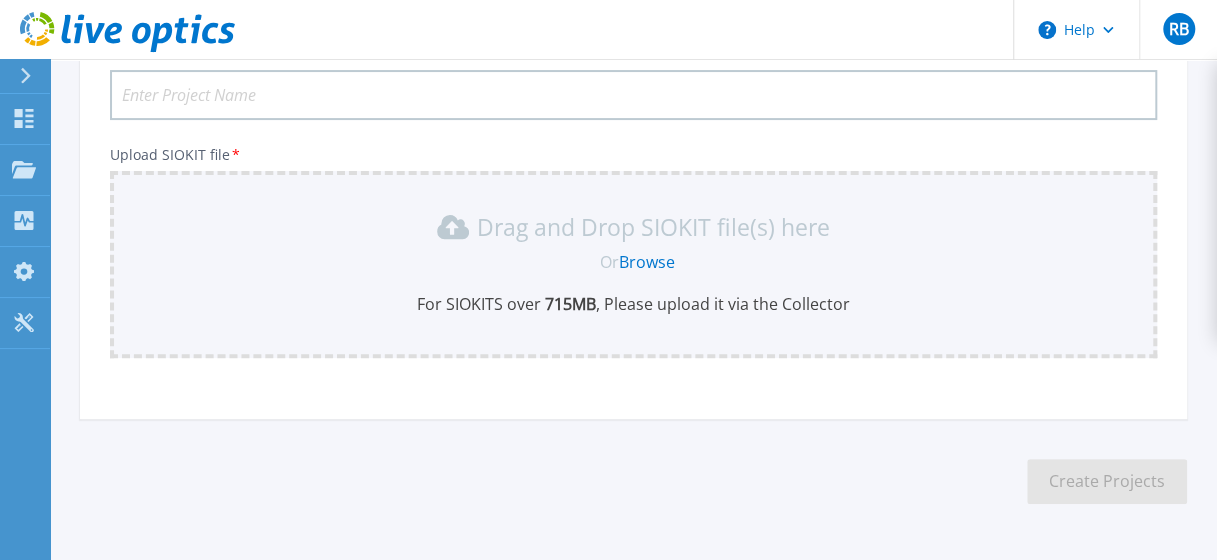 scroll, scrollTop: 236, scrollLeft: 0, axis: vertical 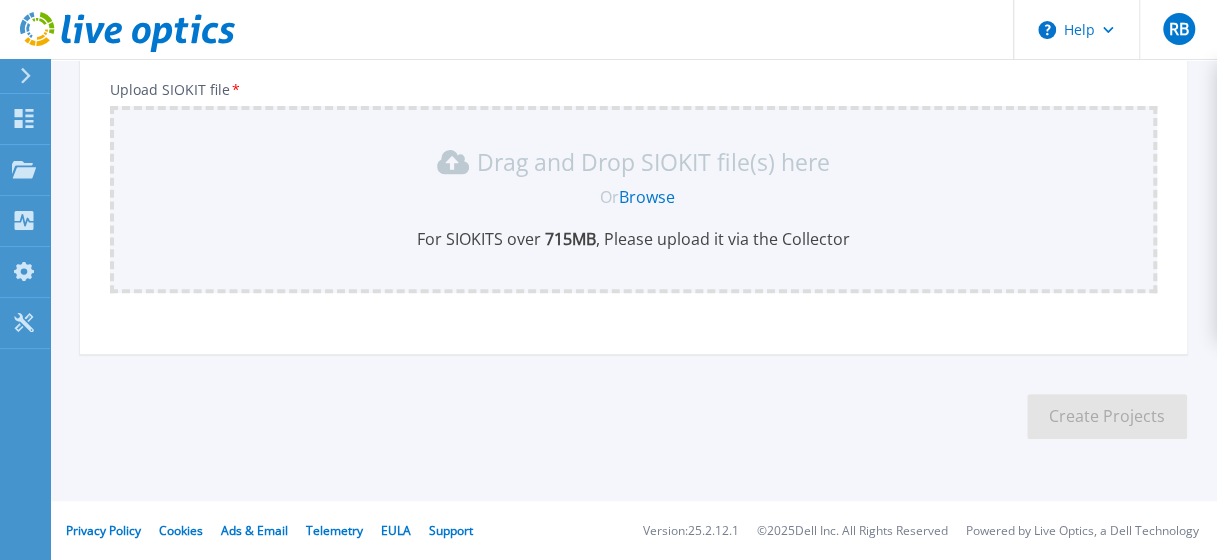 click on "Browse" at bounding box center [647, 197] 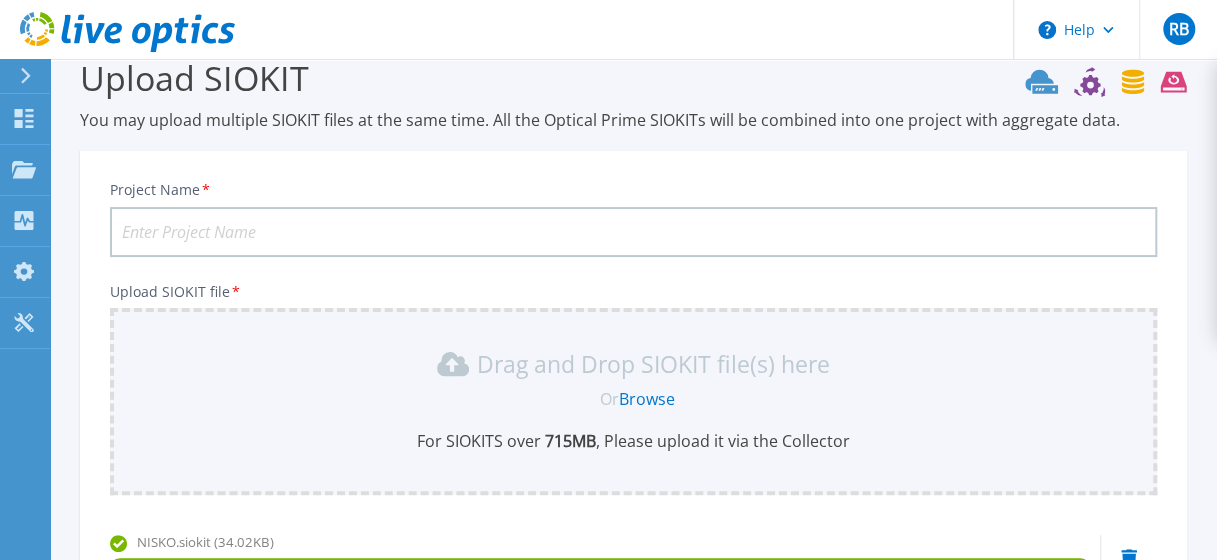 scroll, scrollTop: 32, scrollLeft: 0, axis: vertical 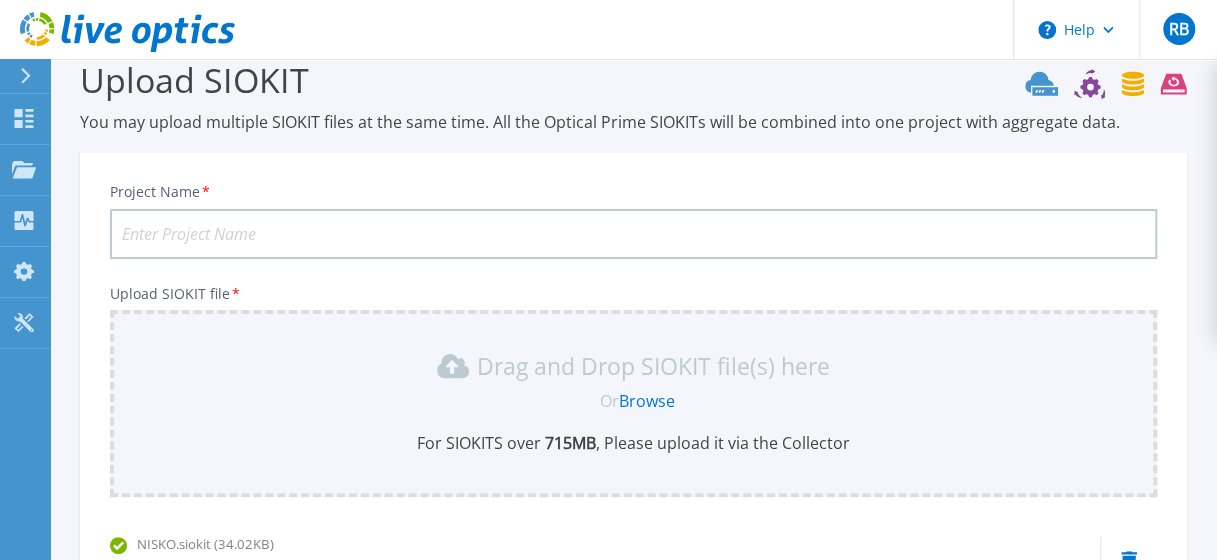 click on "Project Name *" at bounding box center (633, 234) 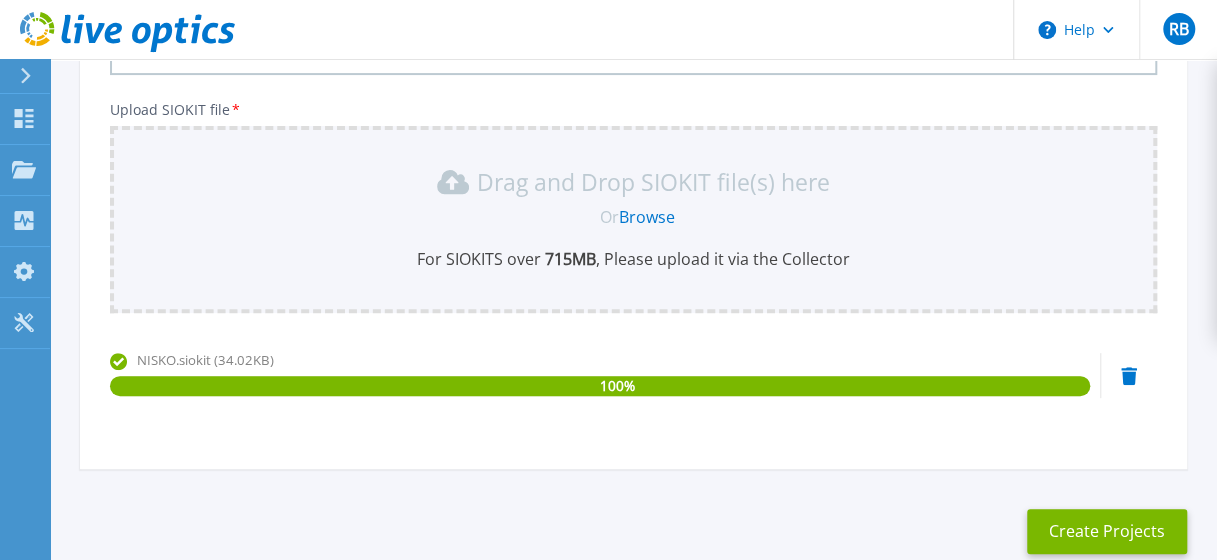 scroll, scrollTop: 332, scrollLeft: 0, axis: vertical 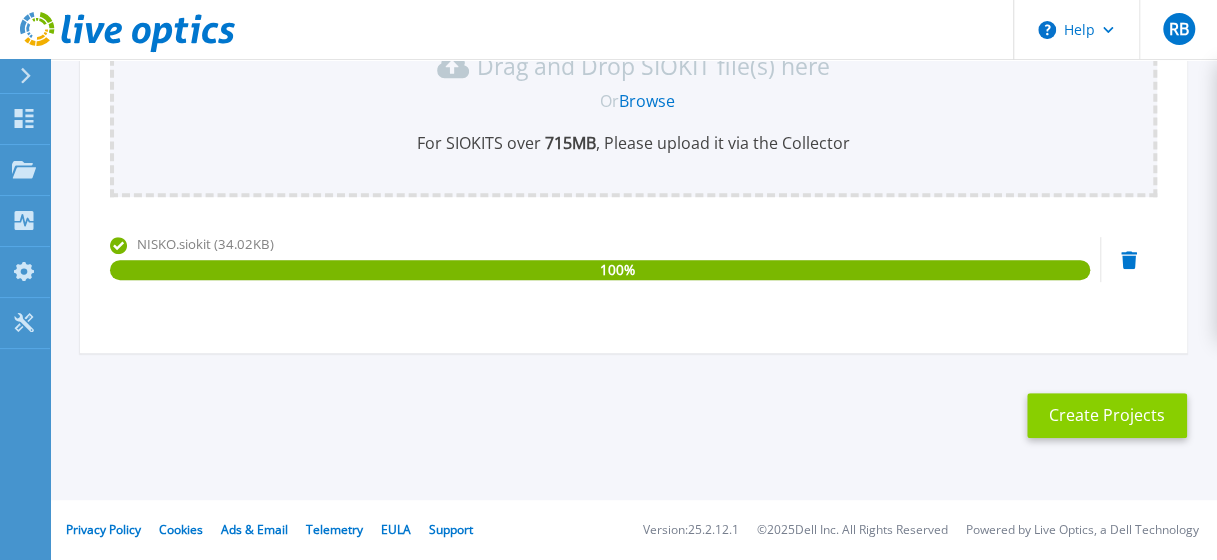 type on "NISKO" 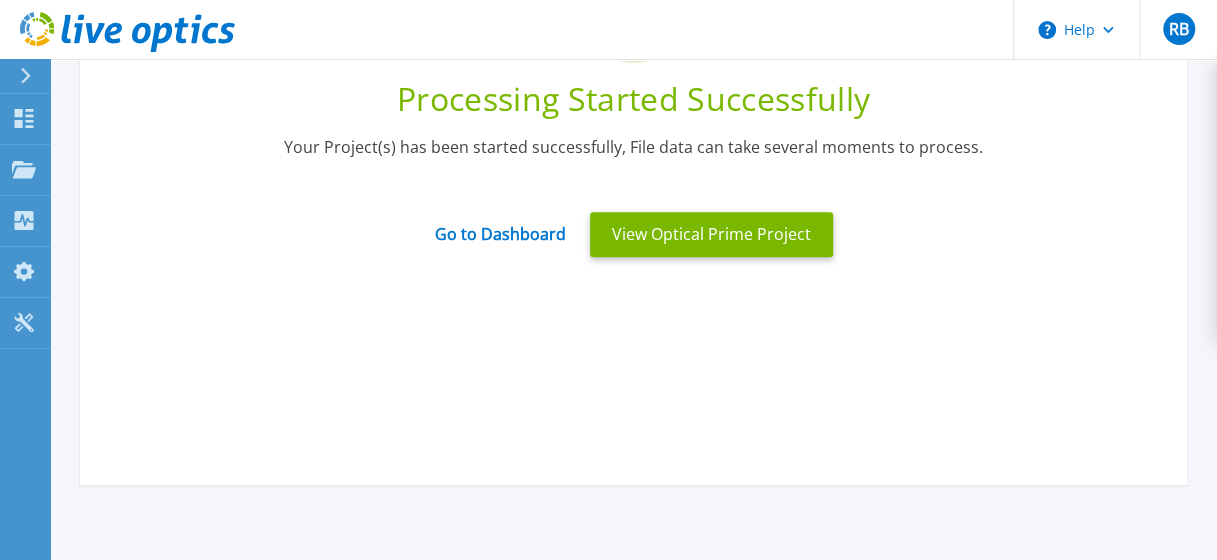 scroll, scrollTop: 132, scrollLeft: 0, axis: vertical 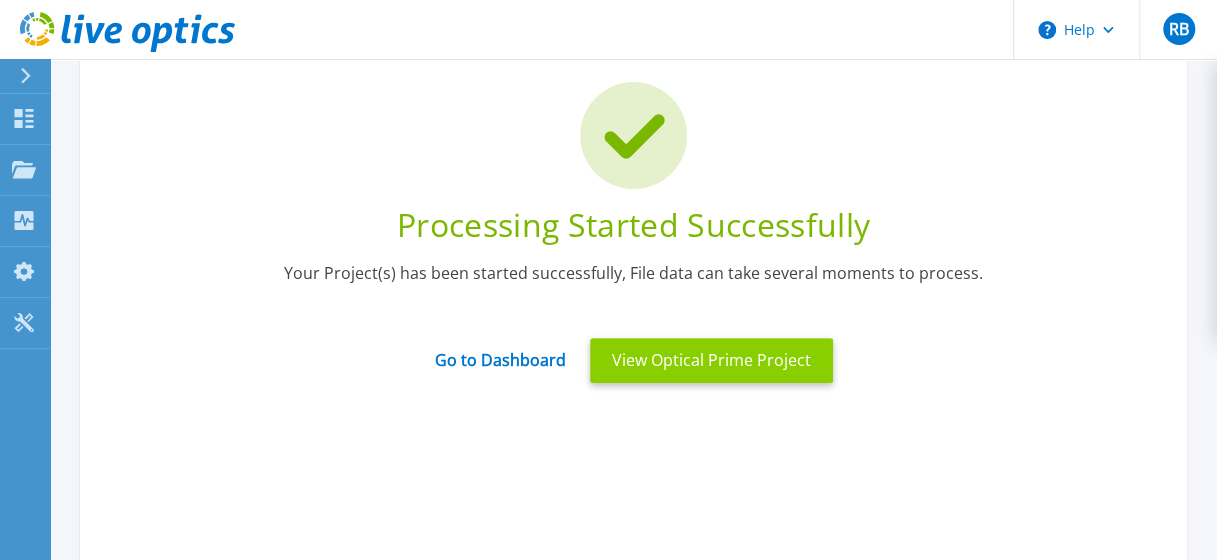 click on "View Optical Prime Project" at bounding box center (711, 360) 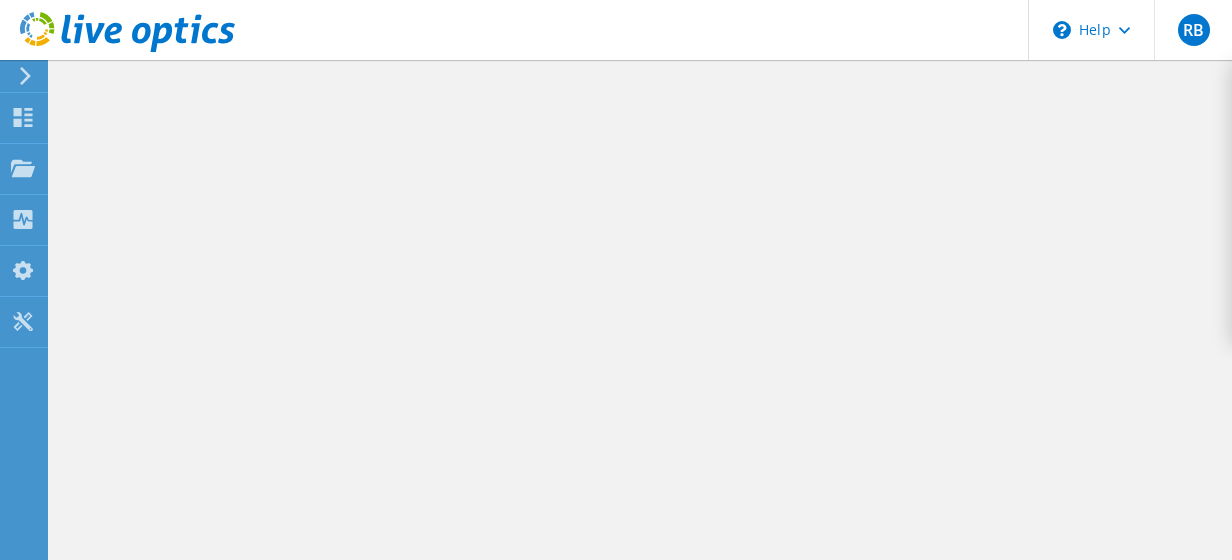 scroll, scrollTop: 0, scrollLeft: 0, axis: both 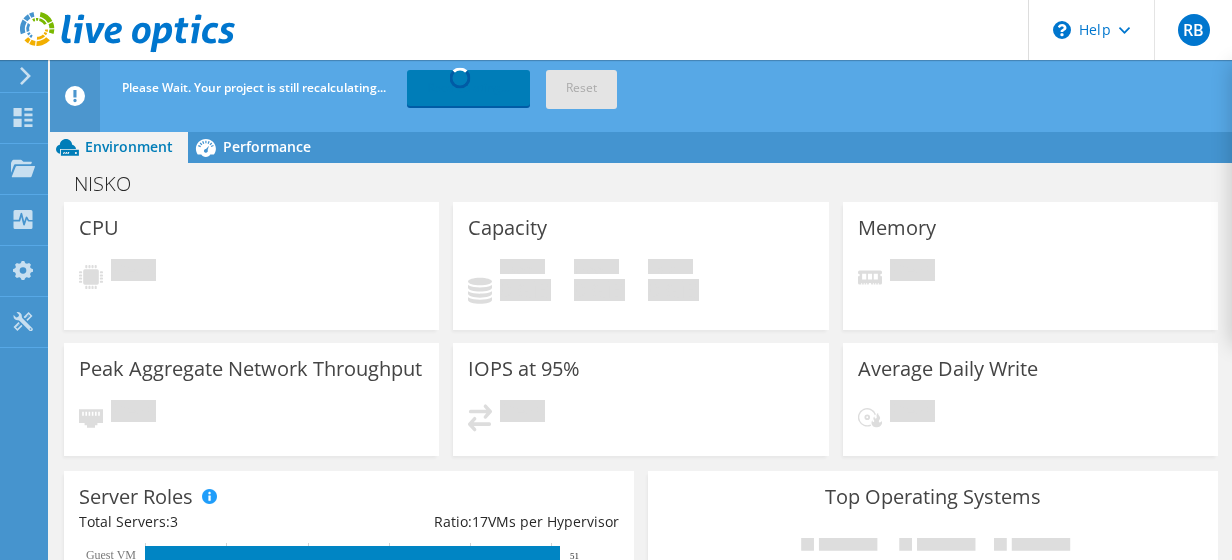 click at bounding box center (-78, 76) 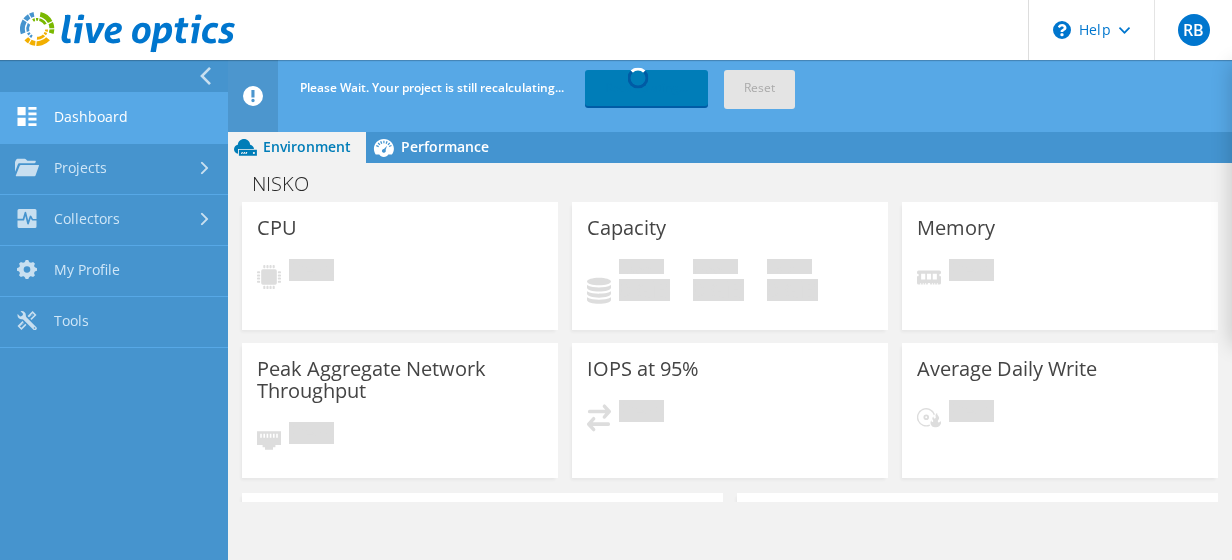 click on "Dashboard" at bounding box center [114, 118] 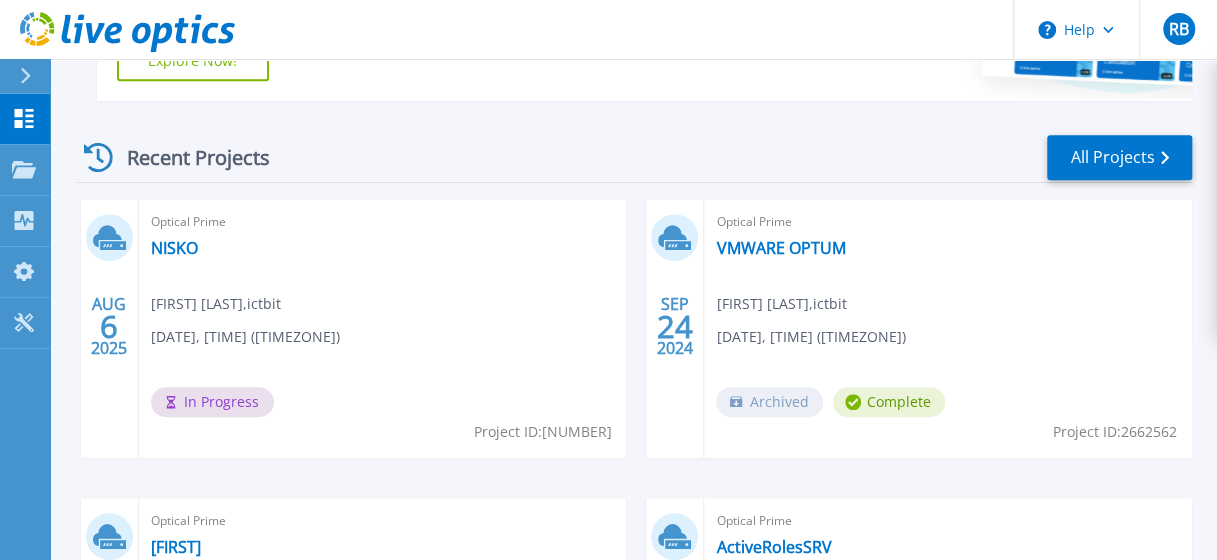 scroll, scrollTop: 500, scrollLeft: 0, axis: vertical 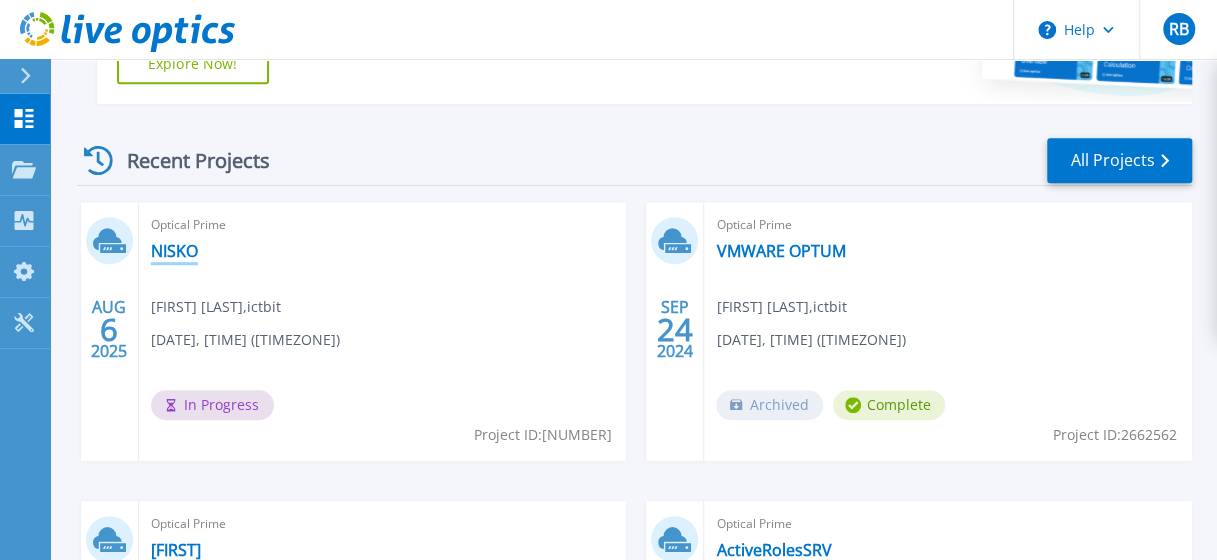 click on "NISKO" at bounding box center (174, 251) 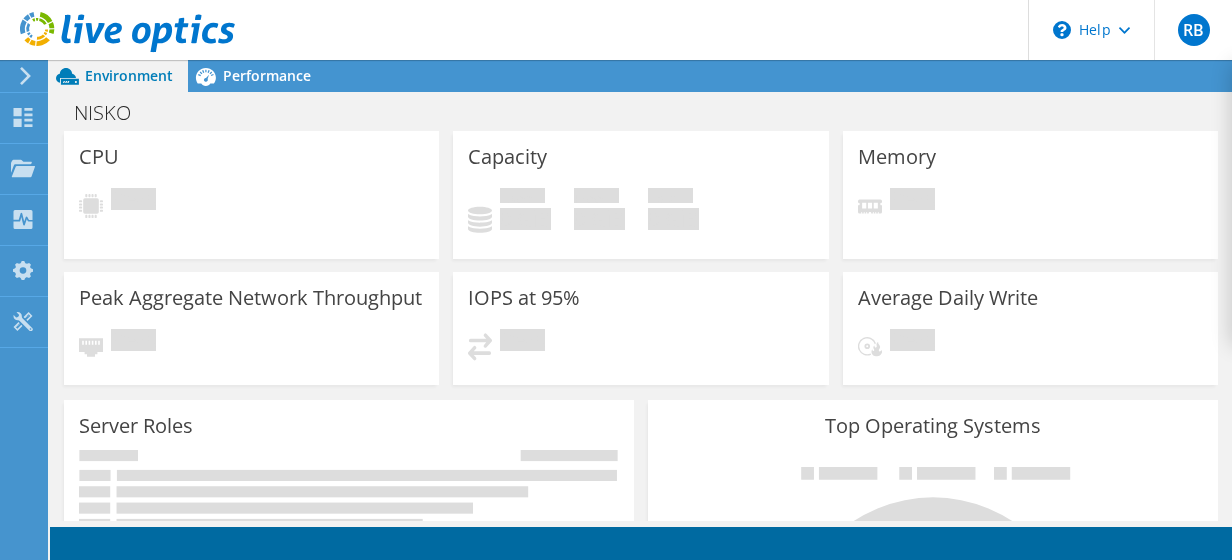 scroll, scrollTop: 0, scrollLeft: 0, axis: both 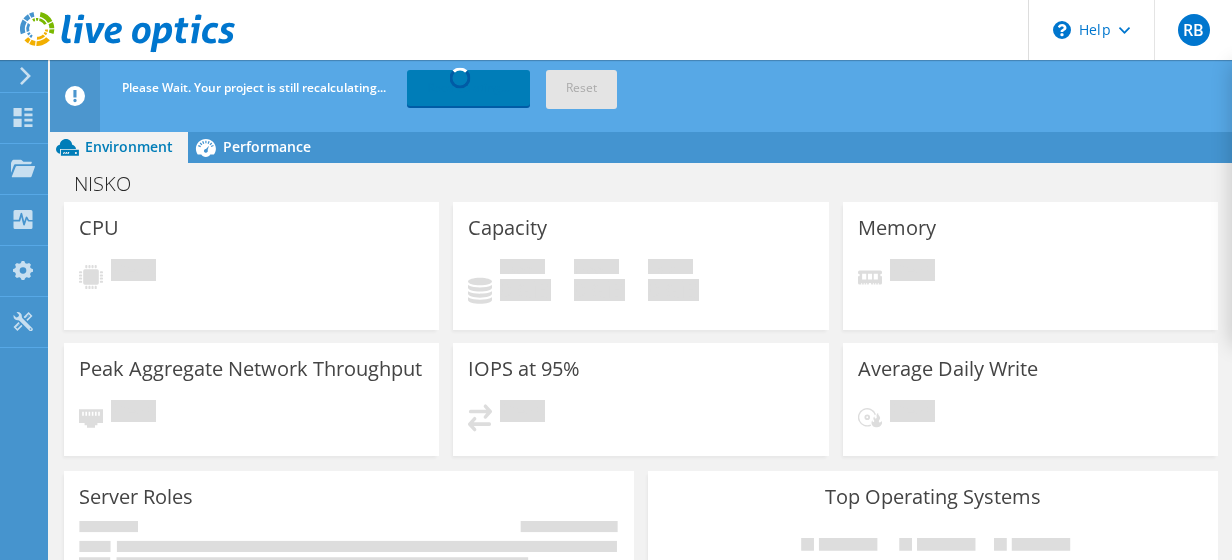 click at bounding box center (117, 33) 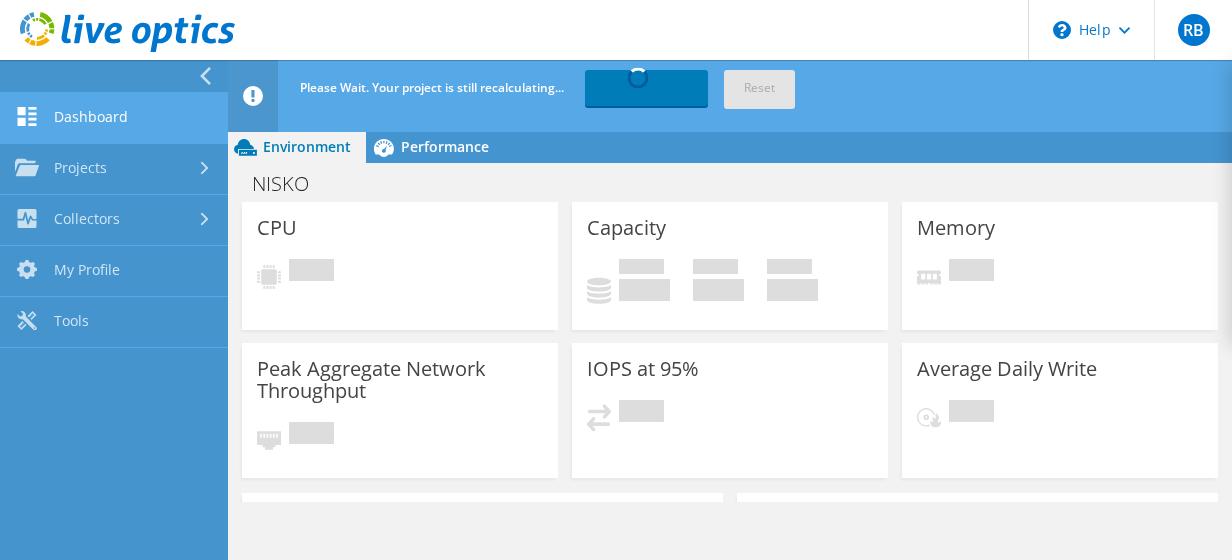 click on "Dashboard" at bounding box center [114, 118] 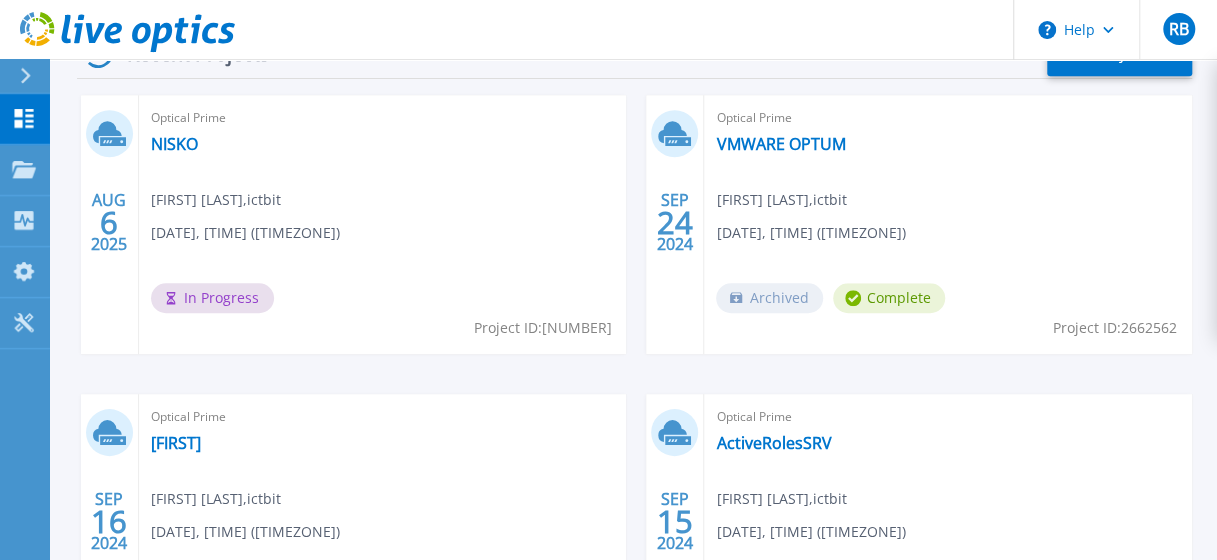 scroll, scrollTop: 500, scrollLeft: 0, axis: vertical 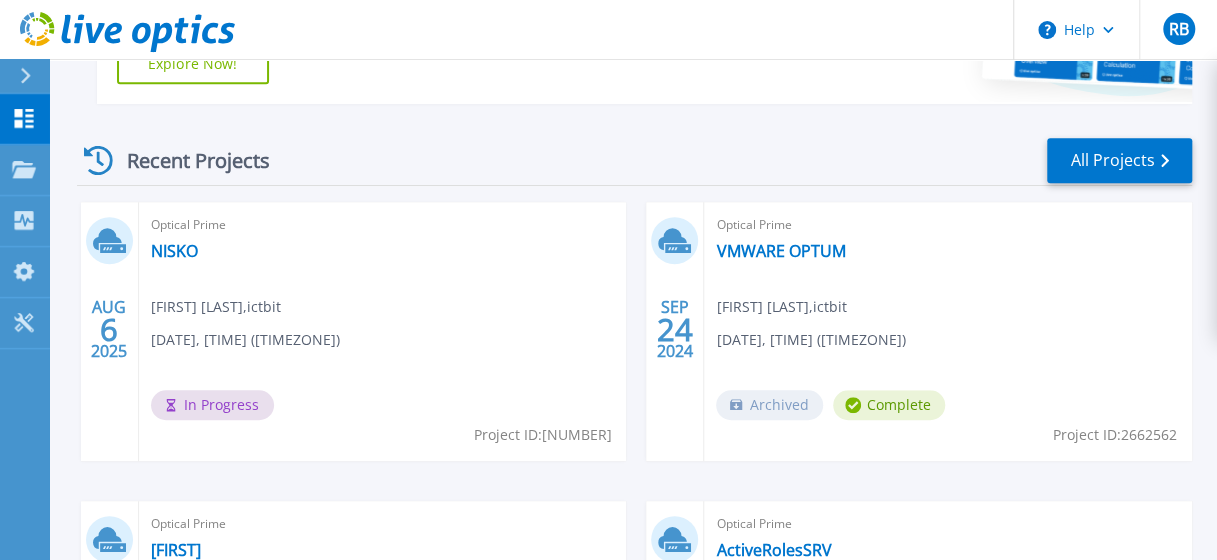 click on "In Progress" at bounding box center (212, 405) 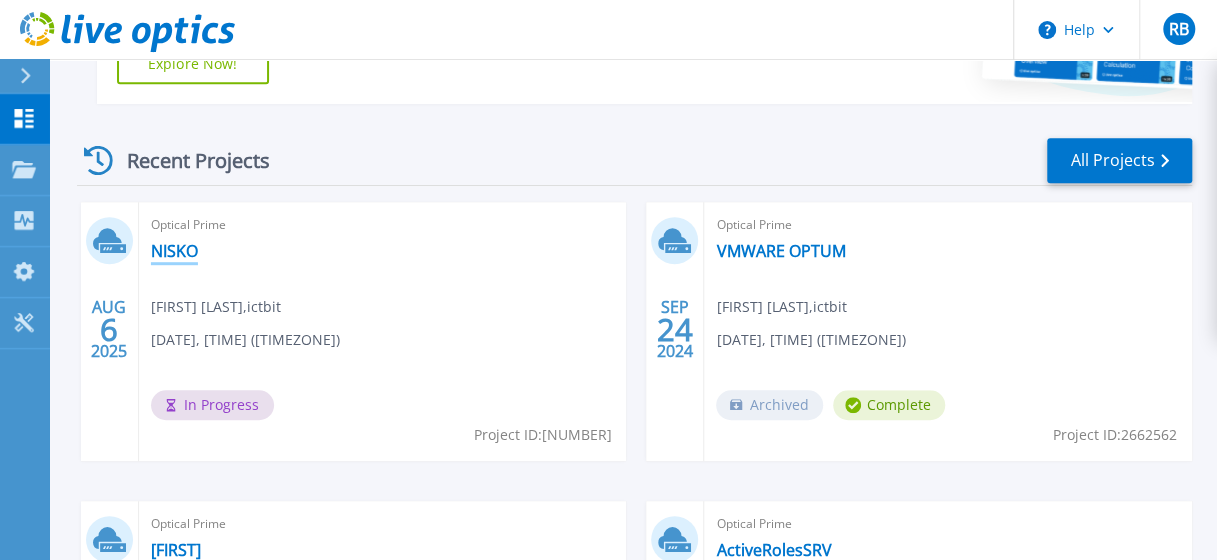 click on "NISKO" at bounding box center (174, 251) 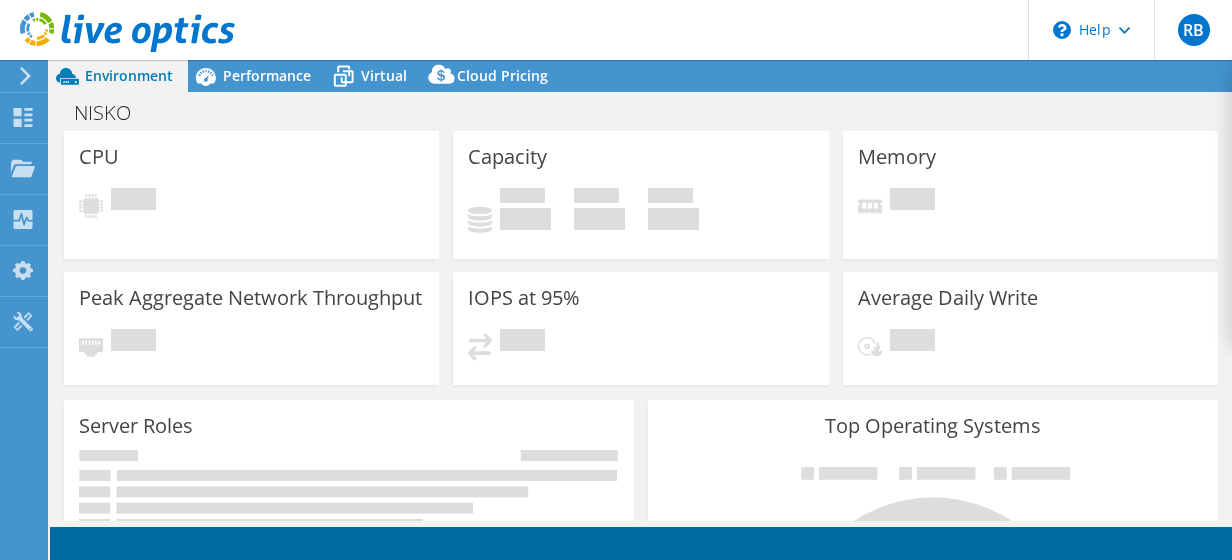 scroll, scrollTop: 0, scrollLeft: 0, axis: both 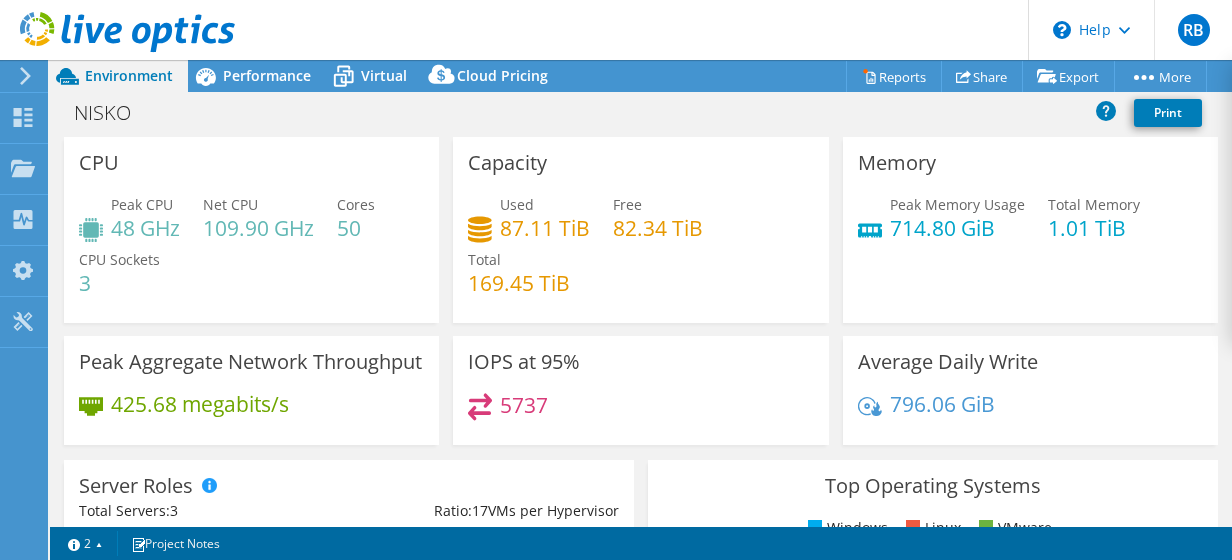 select on "USD" 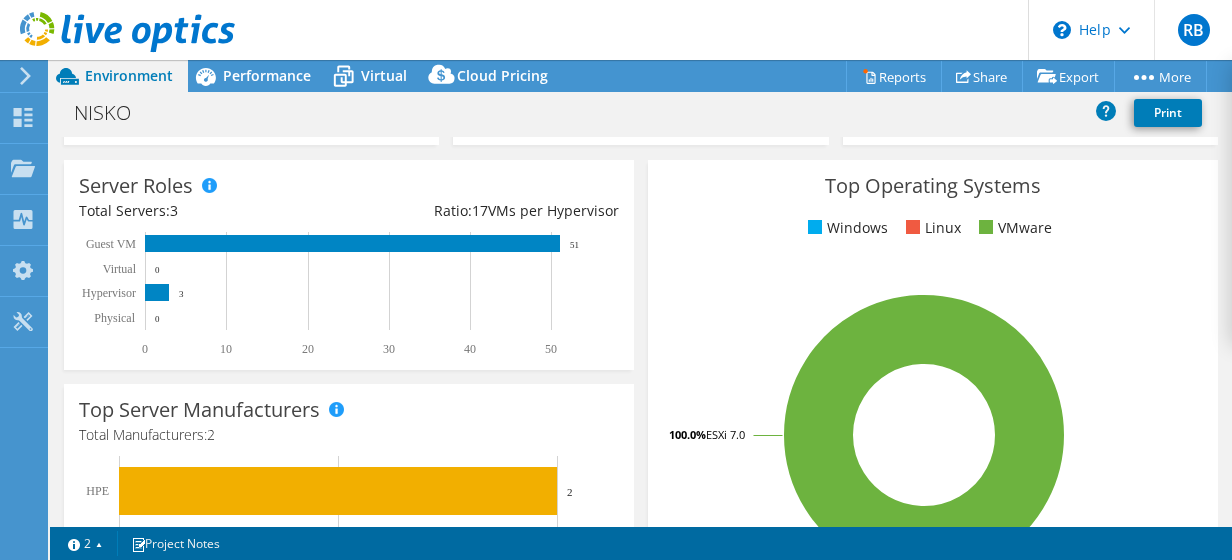 scroll, scrollTop: 0, scrollLeft: 0, axis: both 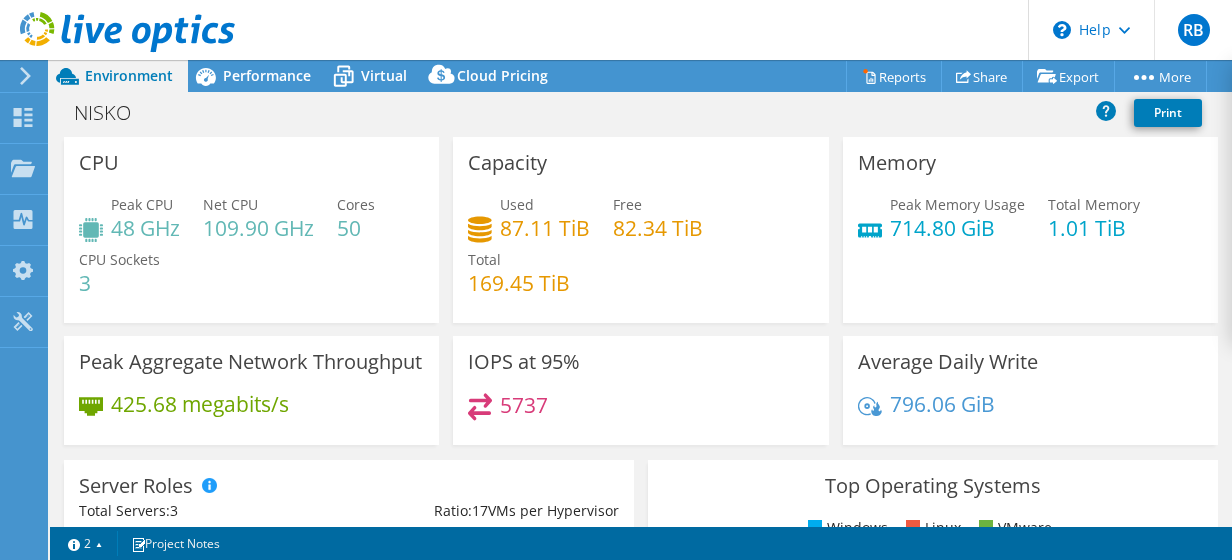 click at bounding box center (-78, 76) 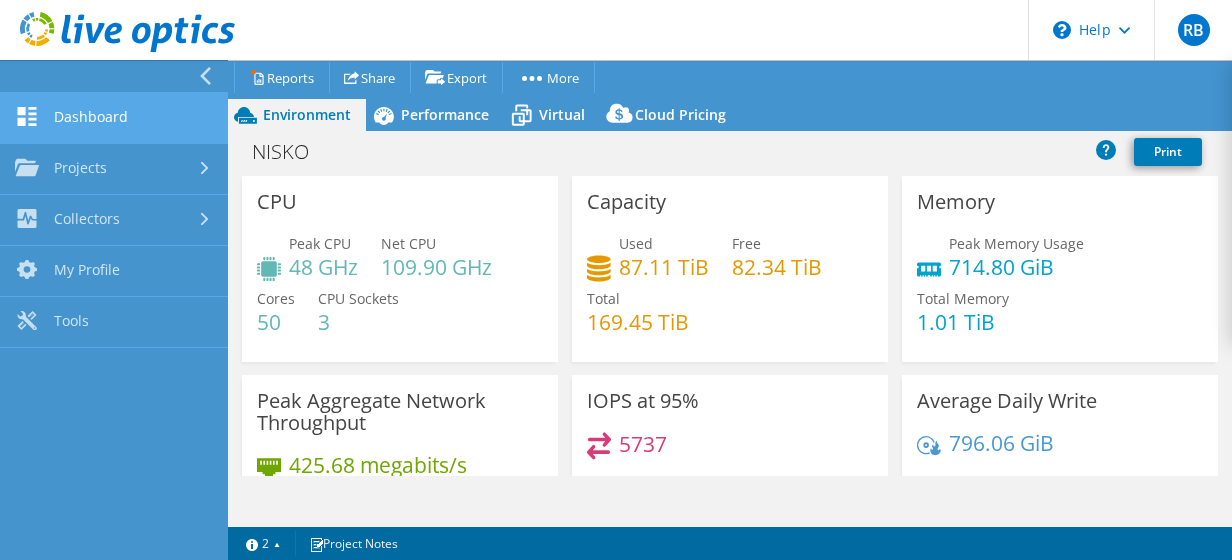 click on "Dashboard" at bounding box center (114, 118) 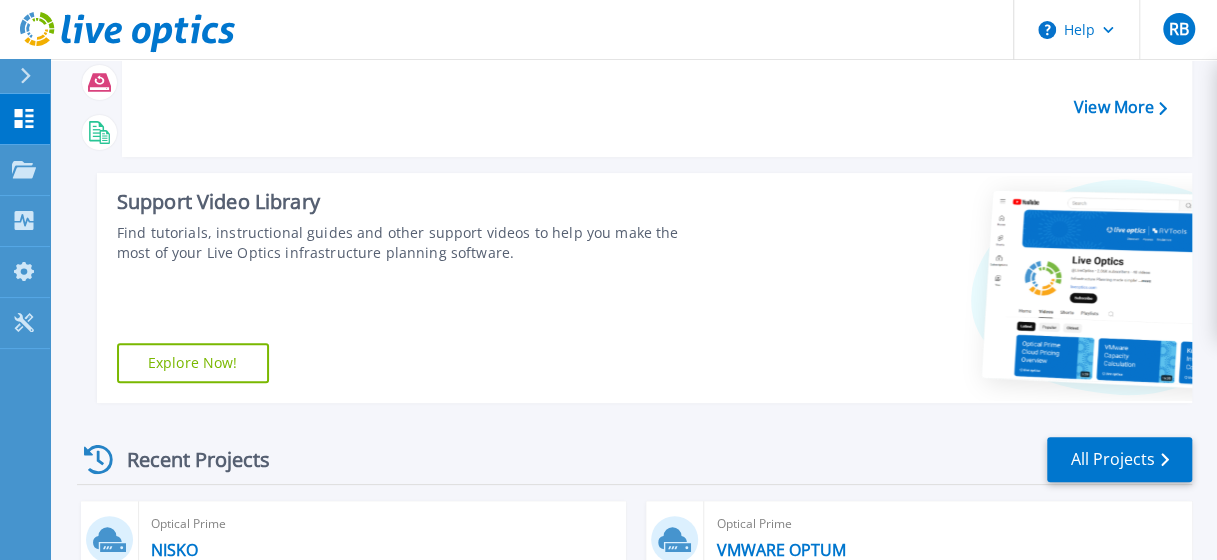 scroll, scrollTop: 600, scrollLeft: 0, axis: vertical 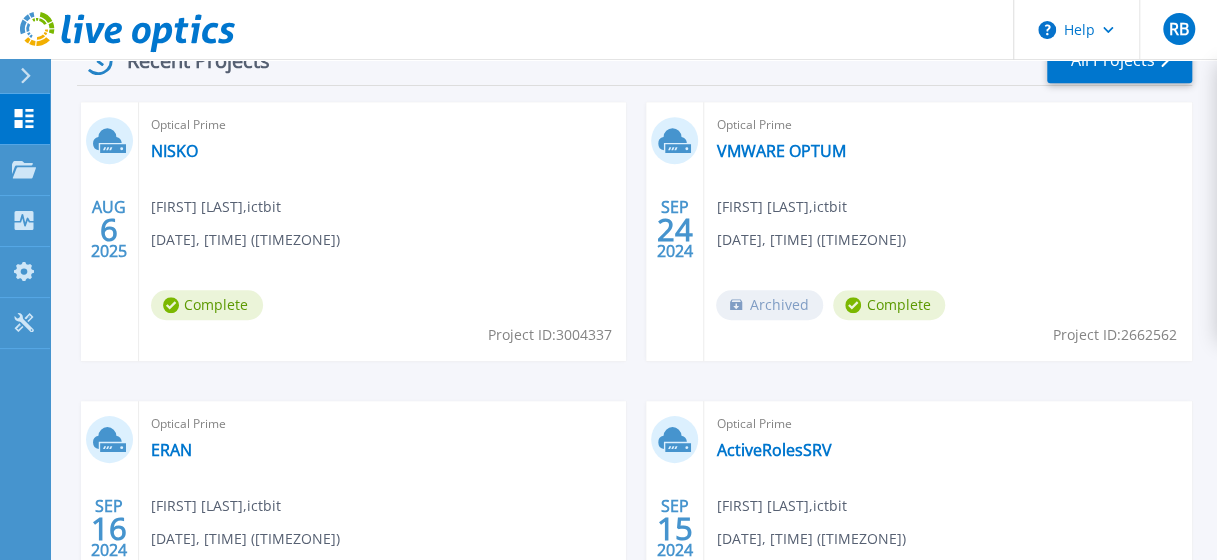 click on "Optical Prime NISKO Rina Brumin ,  ictbit 08/06/2025, 11:02 (+03:00) Complete Project ID:  3004337" at bounding box center [383, 231] 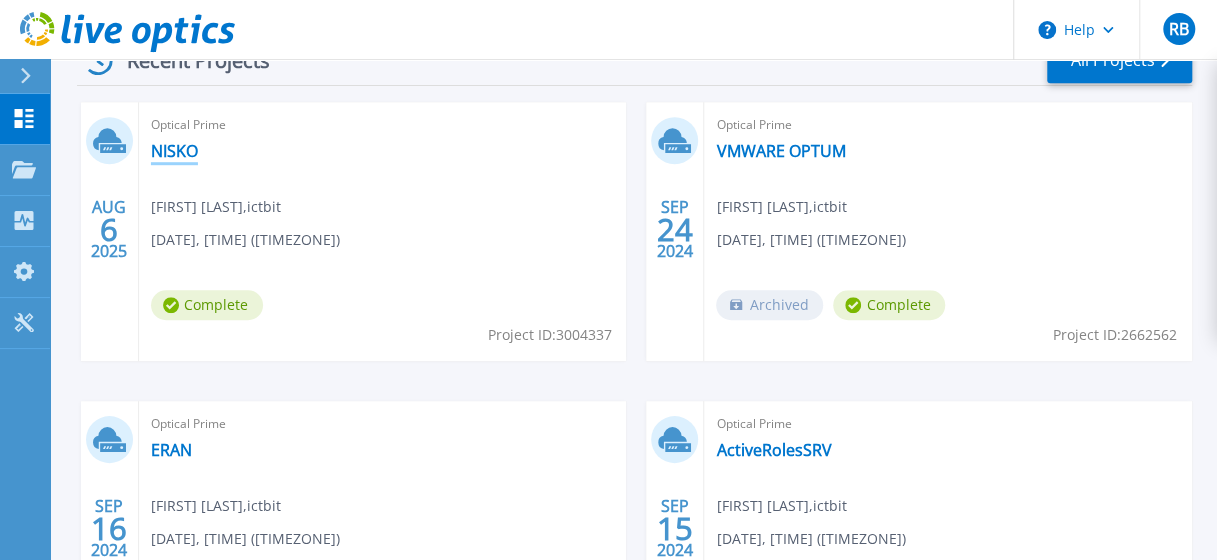 click on "NISKO" at bounding box center [174, 151] 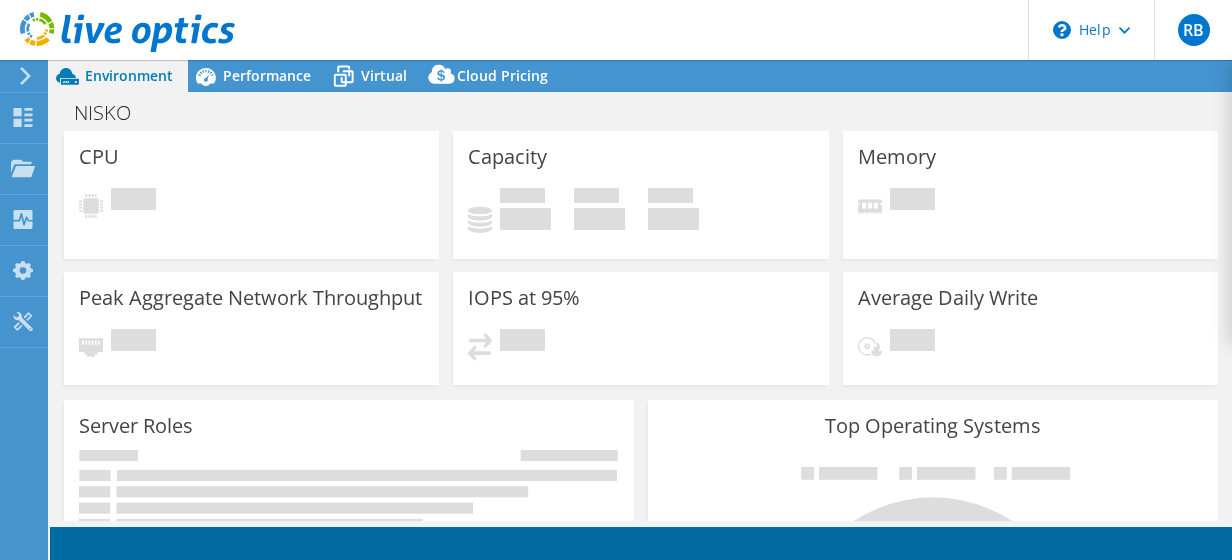 scroll, scrollTop: 0, scrollLeft: 0, axis: both 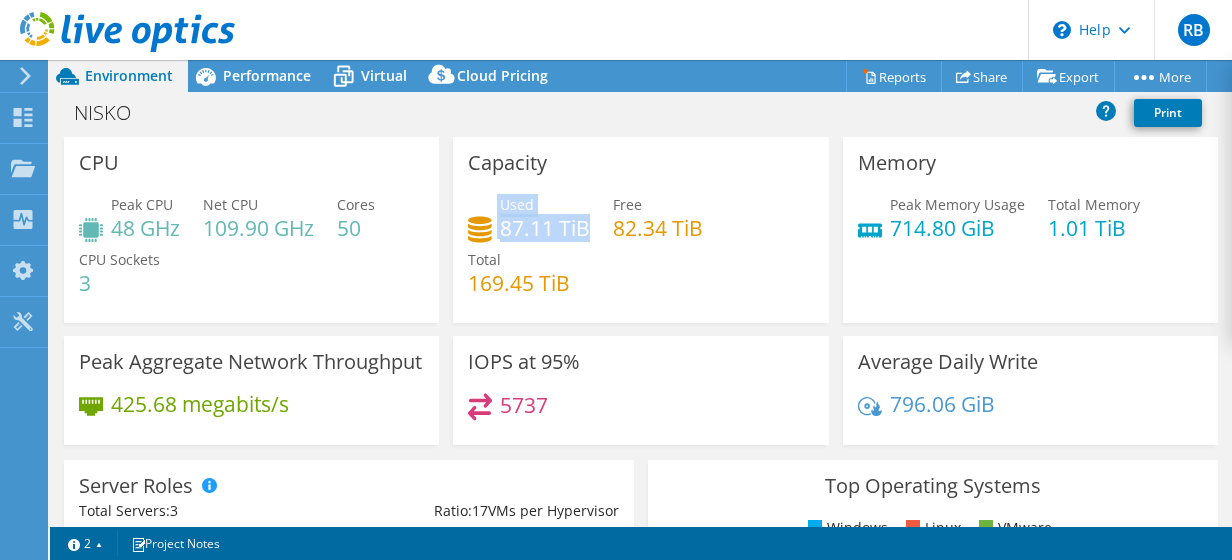 drag, startPoint x: 584, startPoint y: 228, endPoint x: 468, endPoint y: 233, distance: 116.10771 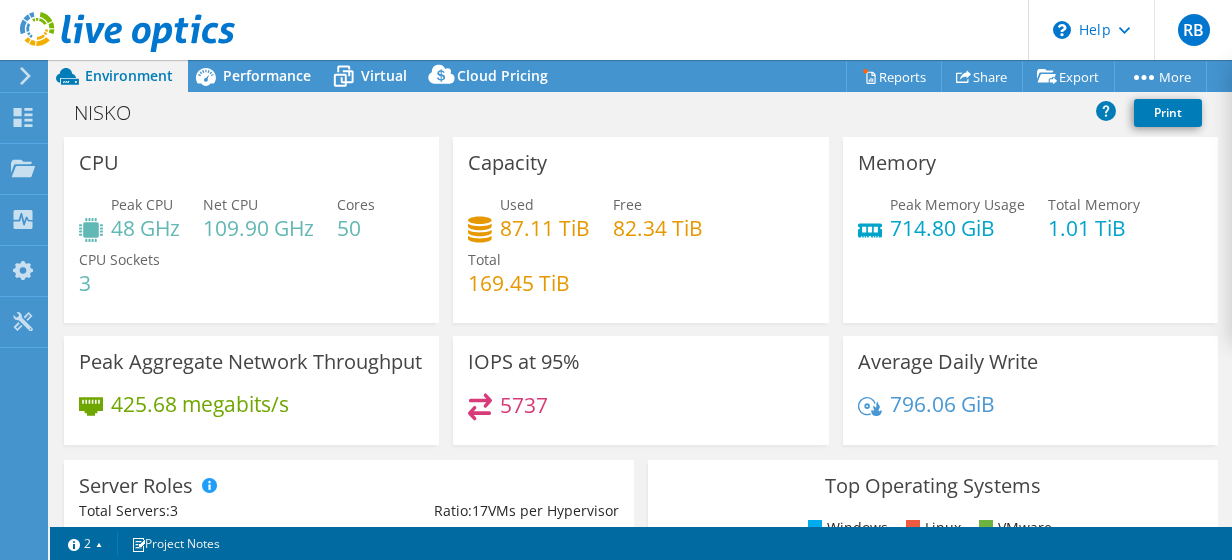 click on "Used
87.11 TiB
Free
82.34 TiB
Total
169.45 TiB" at bounding box center [640, 254] 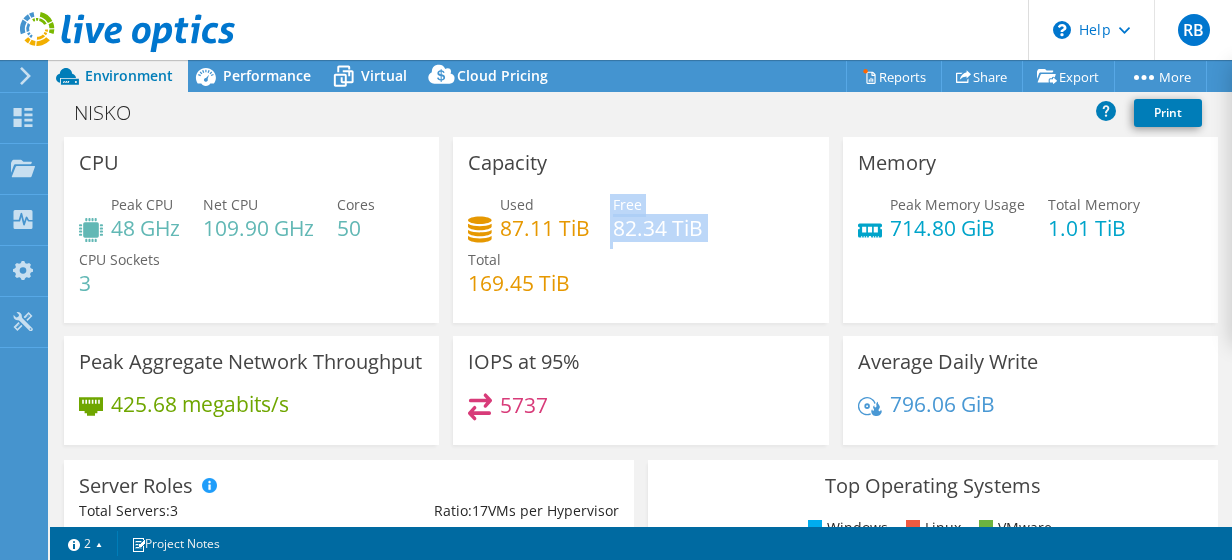drag, startPoint x: 704, startPoint y: 230, endPoint x: 603, endPoint y: 235, distance: 101.12369 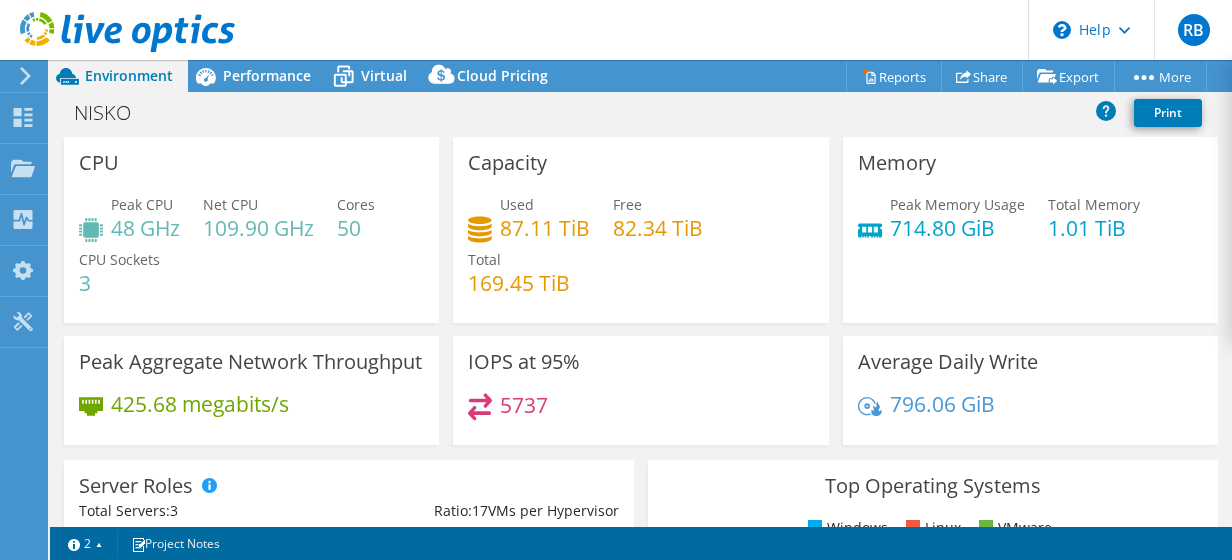 drag, startPoint x: 603, startPoint y: 235, endPoint x: 582, endPoint y: 268, distance: 39.115215 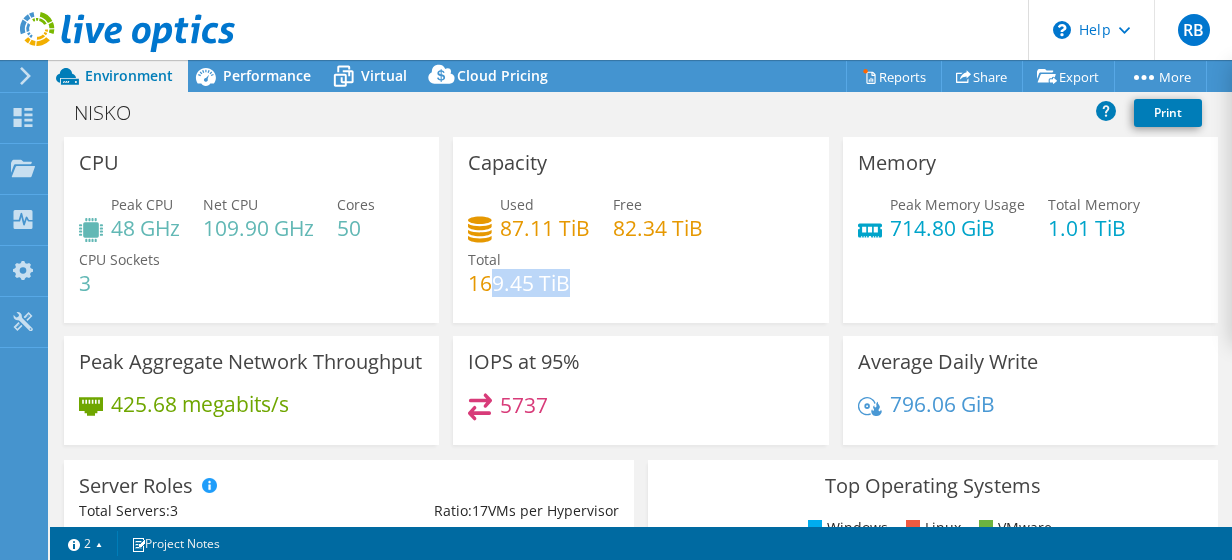 drag, startPoint x: 580, startPoint y: 276, endPoint x: 482, endPoint y: 284, distance: 98.32599 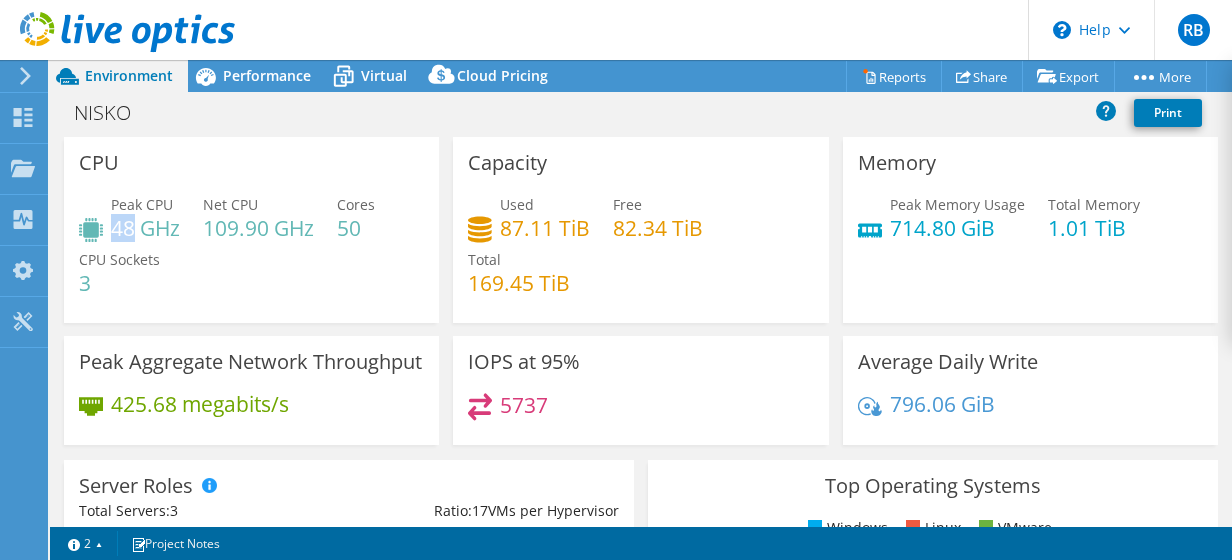 drag, startPoint x: 136, startPoint y: 231, endPoint x: 114, endPoint y: 234, distance: 22.203604 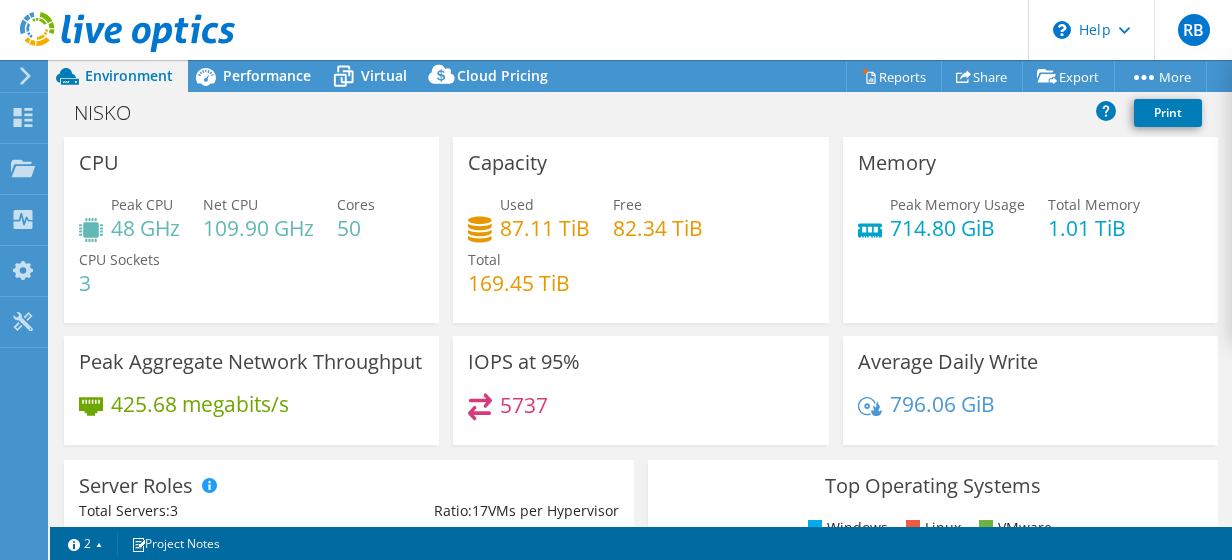 drag, startPoint x: 114, startPoint y: 234, endPoint x: 238, endPoint y: 226, distance: 124.2578 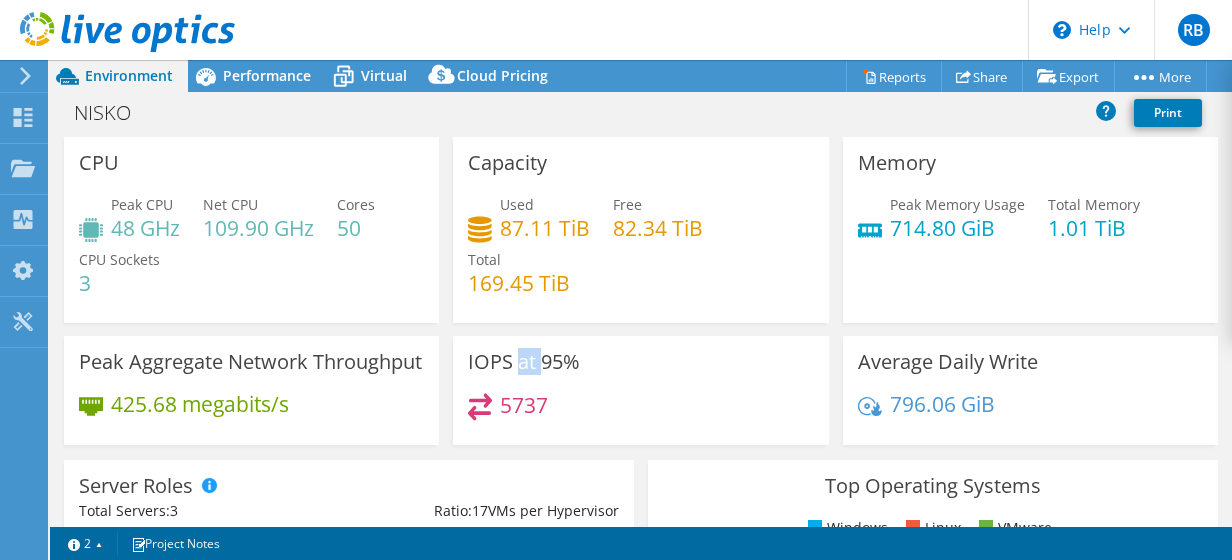 click on "IOPS at 95%" at bounding box center (524, 362) 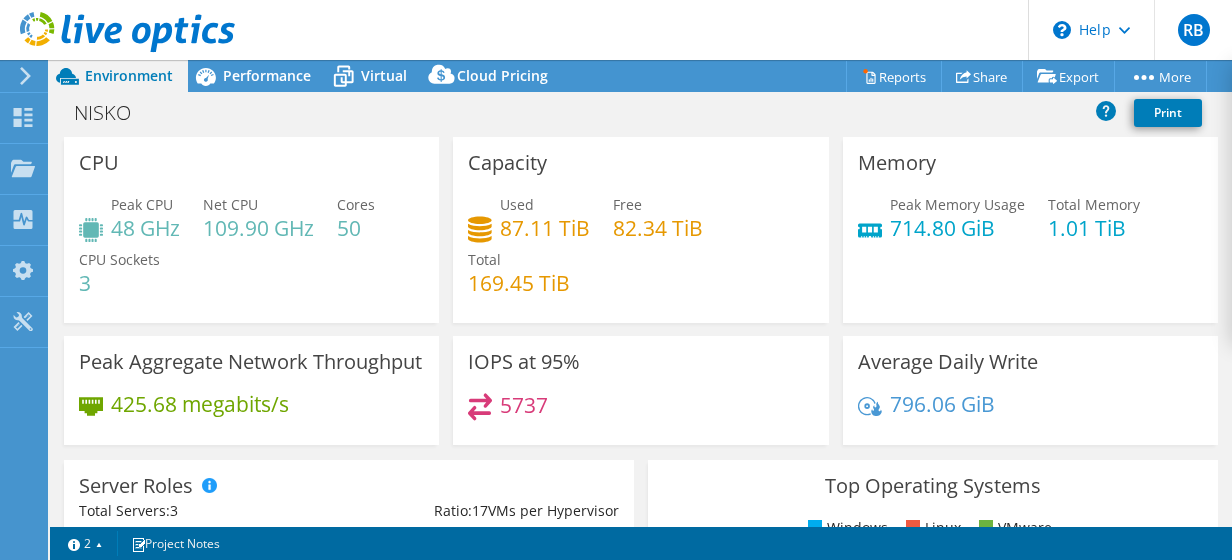 drag, startPoint x: 517, startPoint y: 370, endPoint x: 554, endPoint y: 412, distance: 55.97321 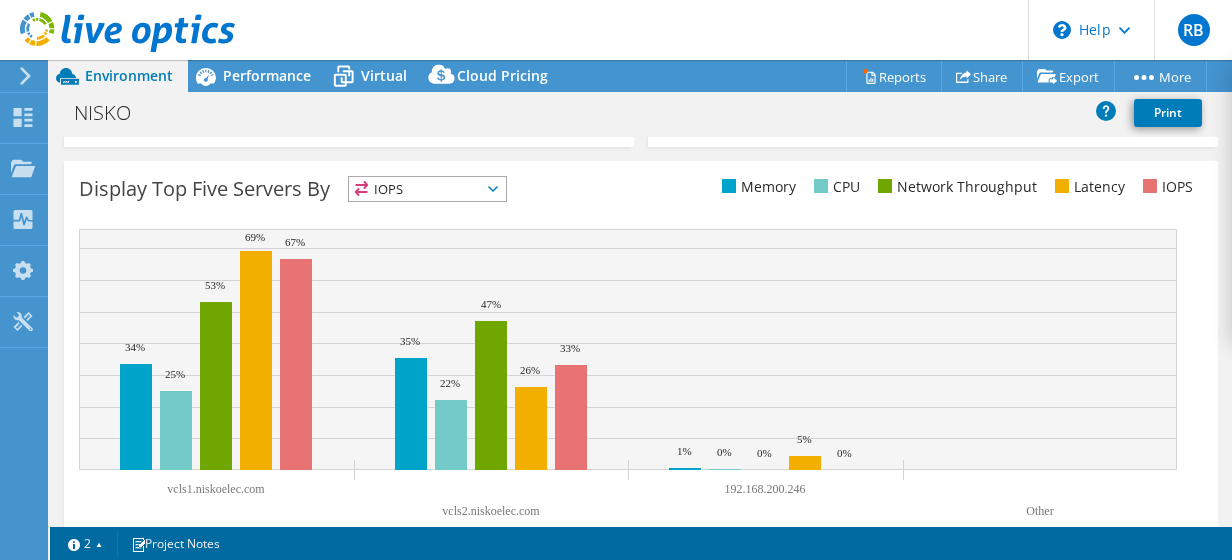 scroll, scrollTop: 795, scrollLeft: 0, axis: vertical 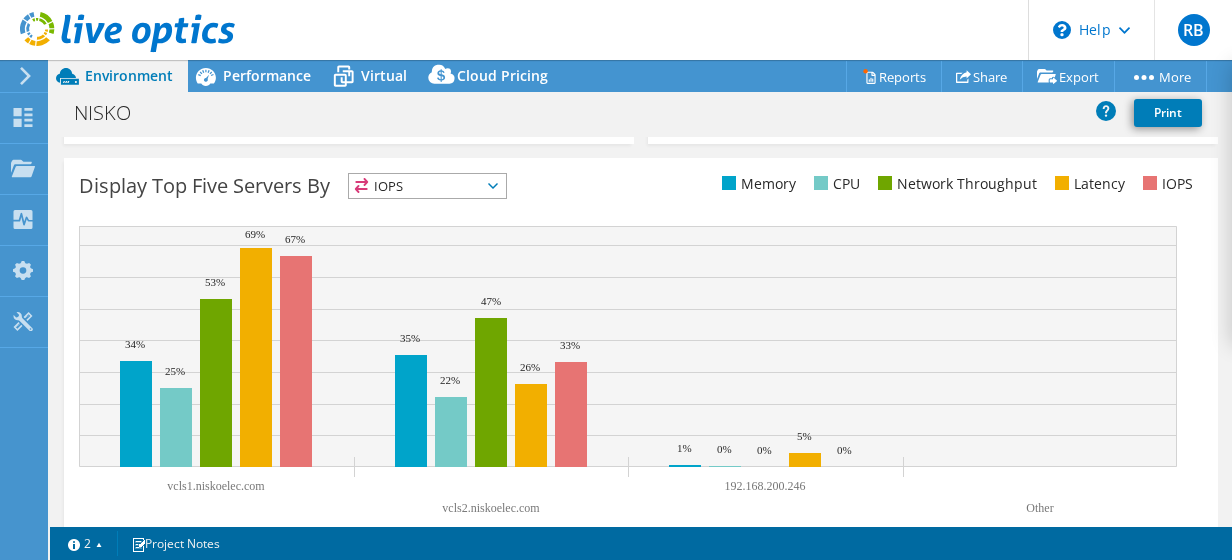 click 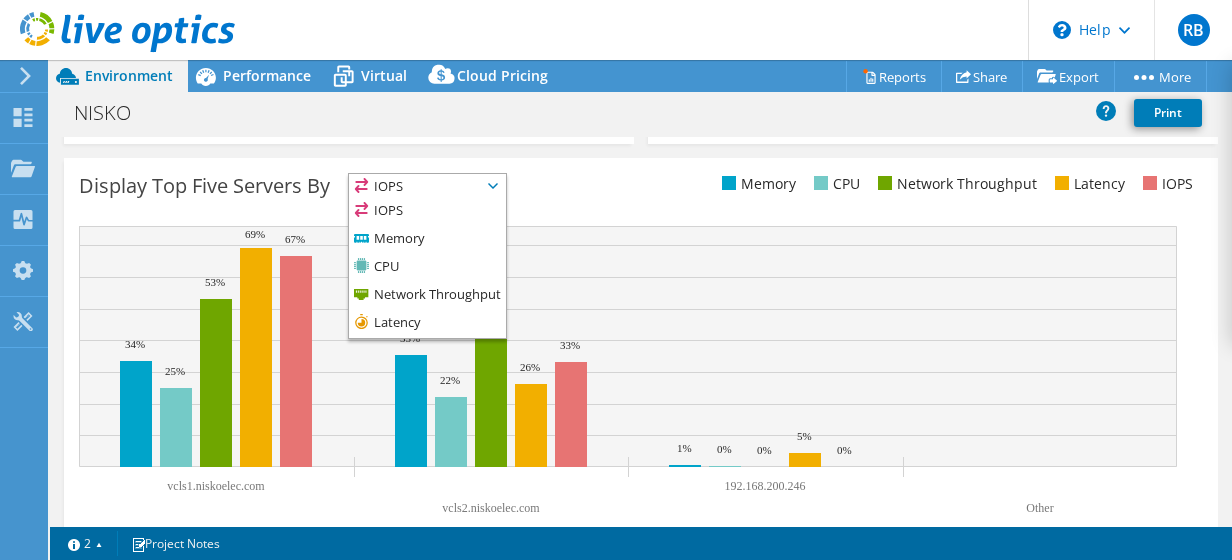 click 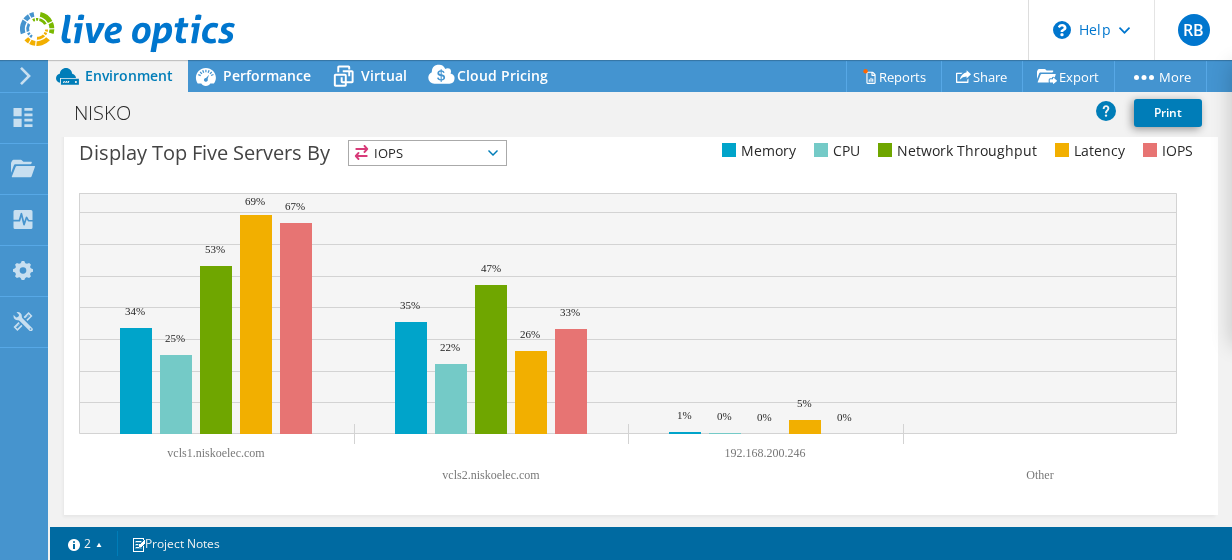 scroll, scrollTop: 850, scrollLeft: 0, axis: vertical 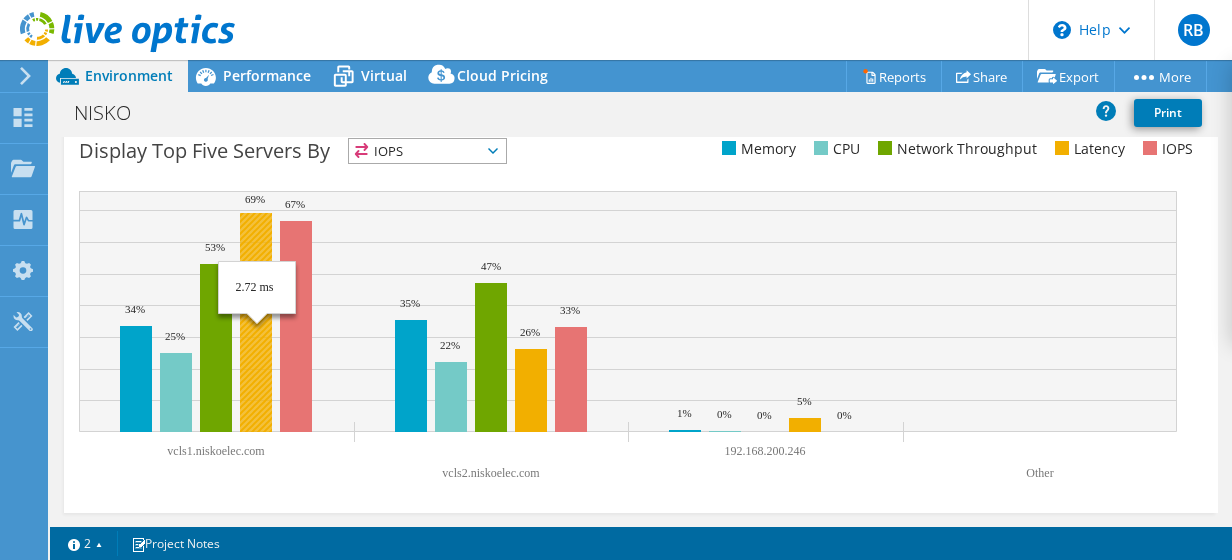 click 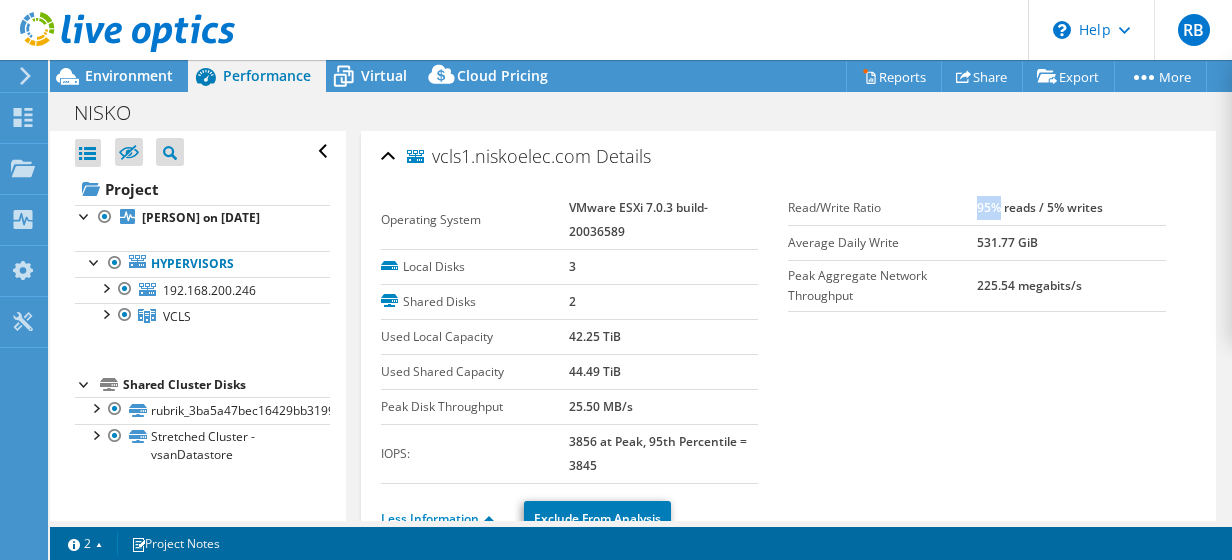 drag, startPoint x: 966, startPoint y: 206, endPoint x: 987, endPoint y: 205, distance: 21.023796 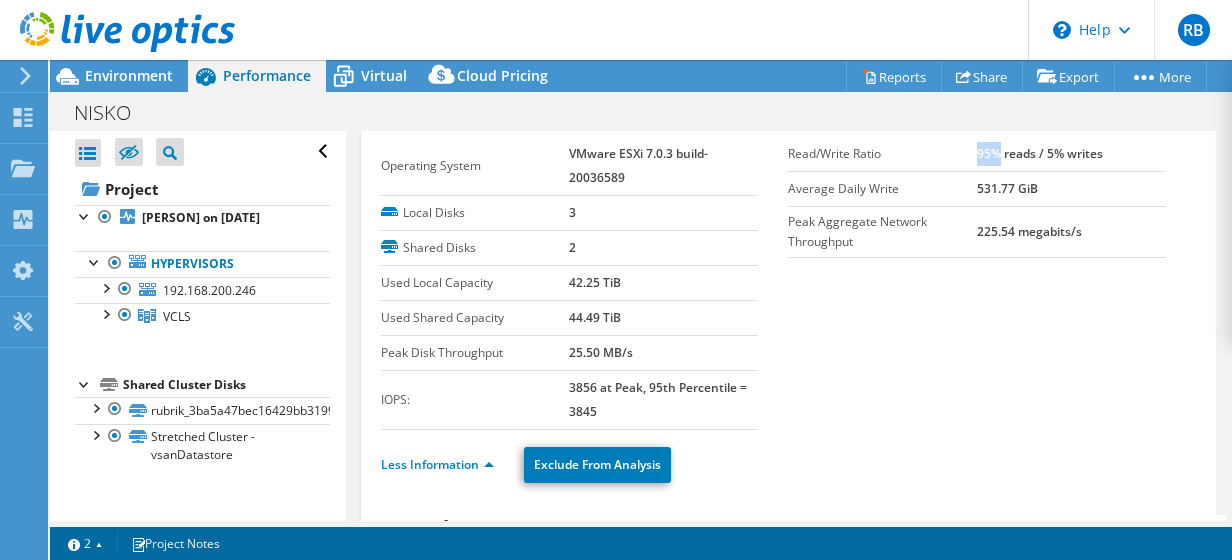 scroll, scrollTop: 0, scrollLeft: 0, axis: both 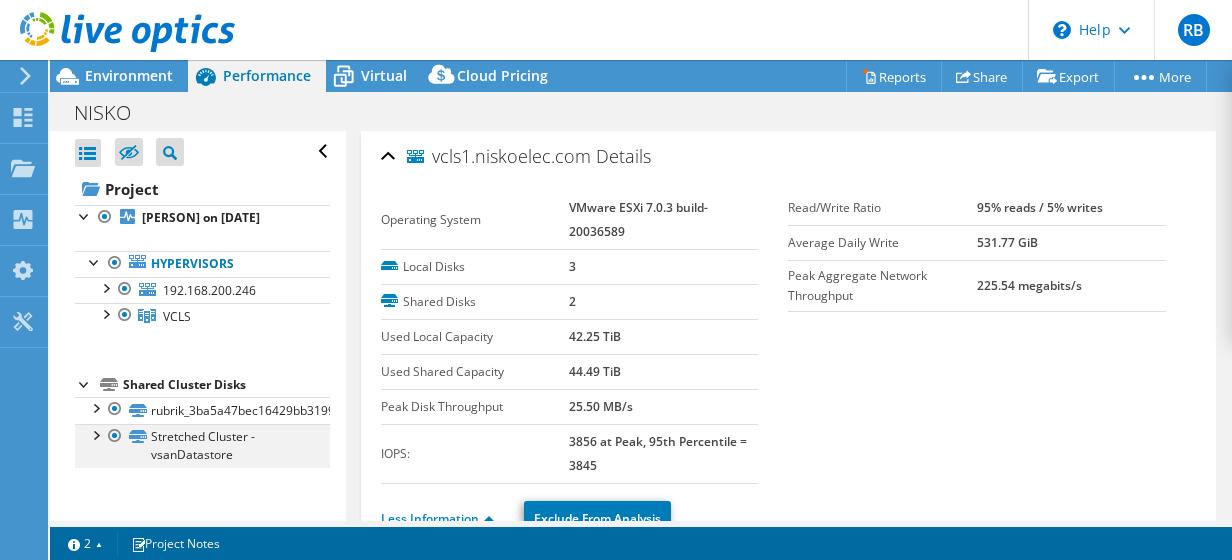 click at bounding box center (95, 434) 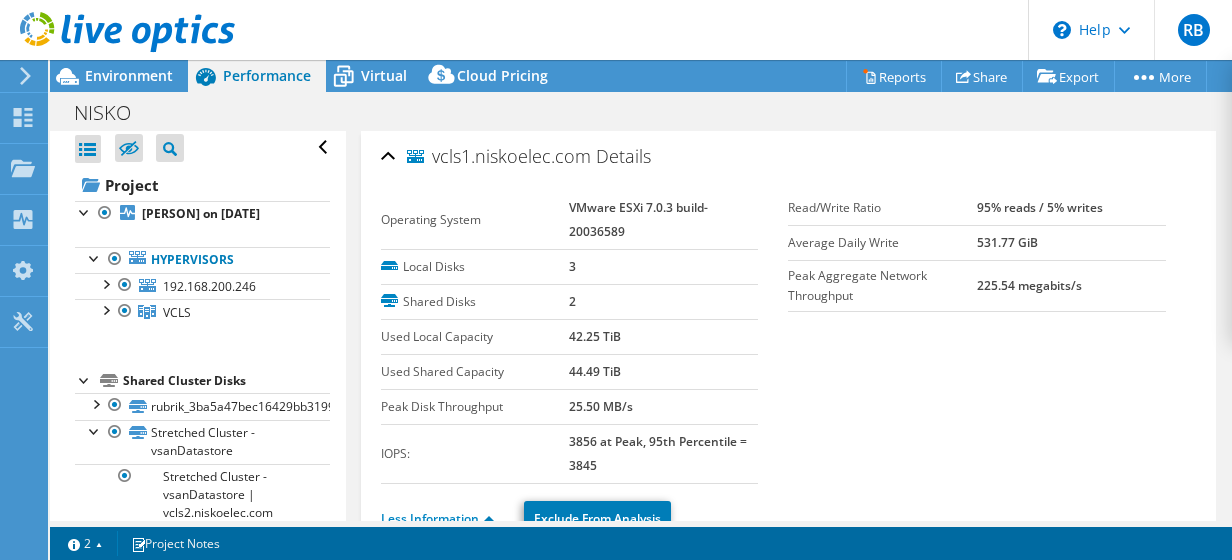 scroll, scrollTop: 0, scrollLeft: 0, axis: both 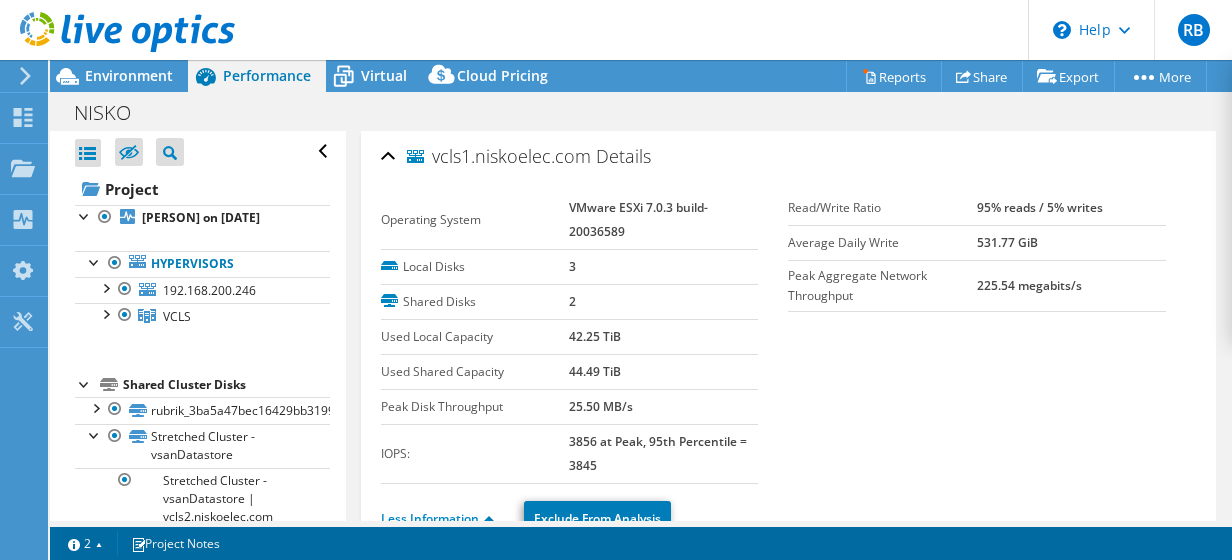 click on "Performance" at bounding box center [267, 75] 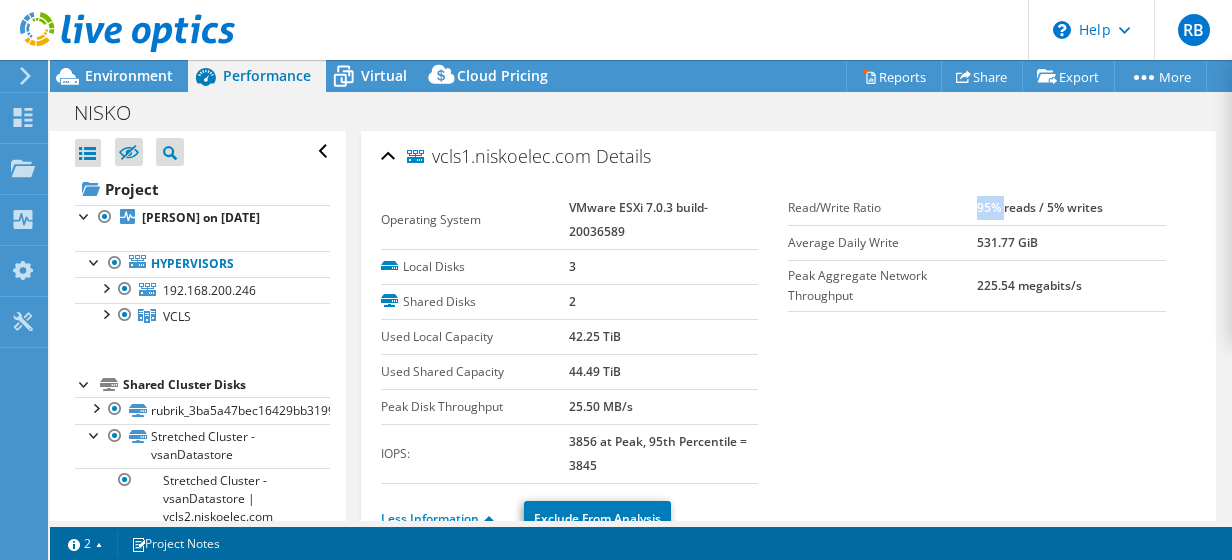 drag, startPoint x: 967, startPoint y: 203, endPoint x: 995, endPoint y: 207, distance: 28.284271 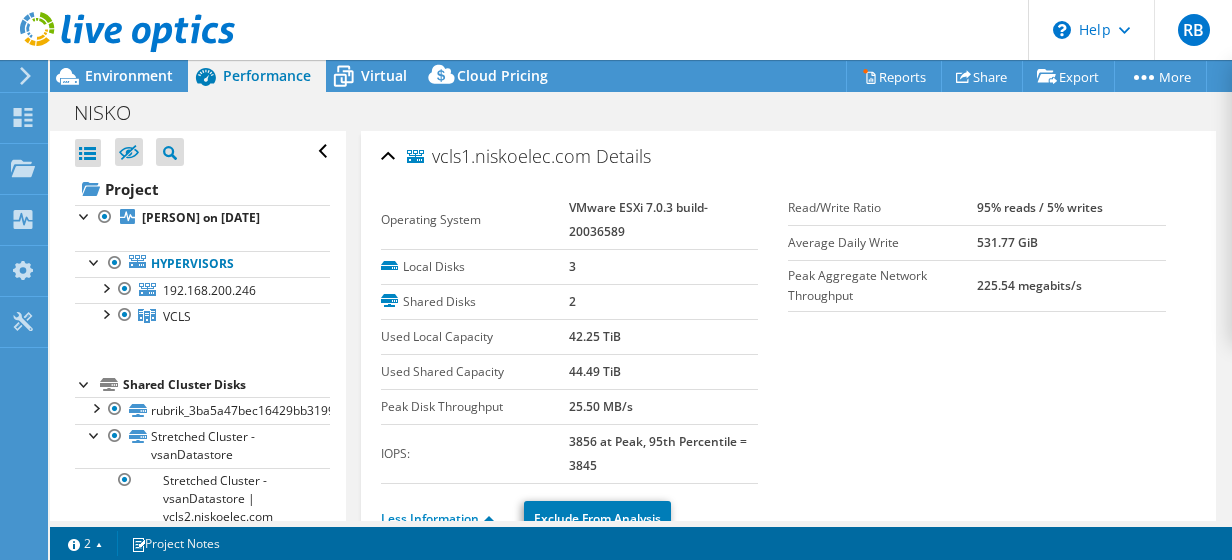 drag, startPoint x: 995, startPoint y: 207, endPoint x: 1030, endPoint y: 366, distance: 162.80664 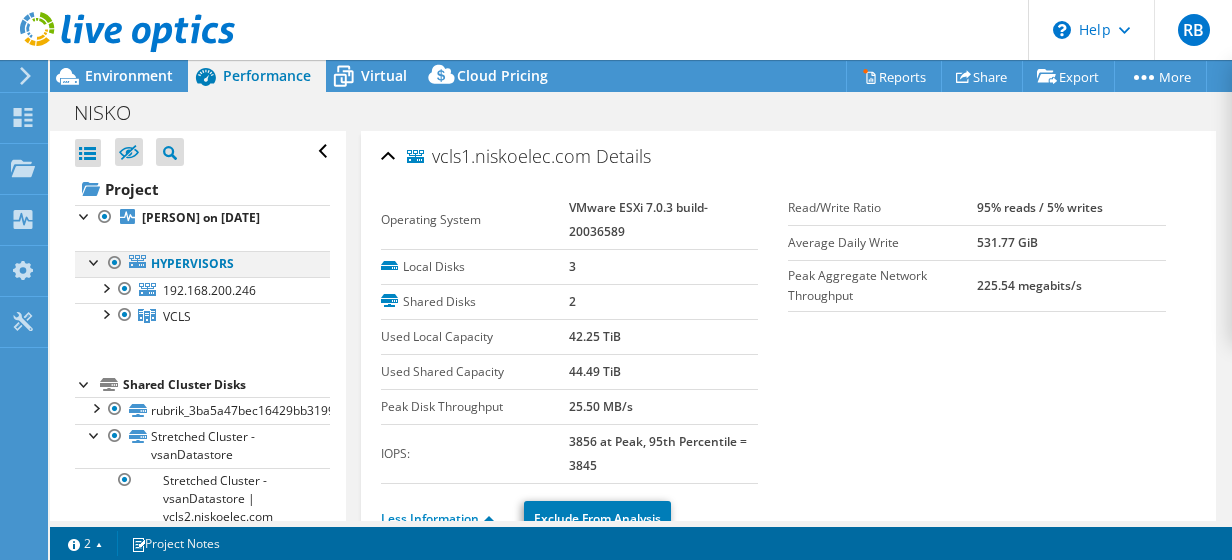click at bounding box center [95, 261] 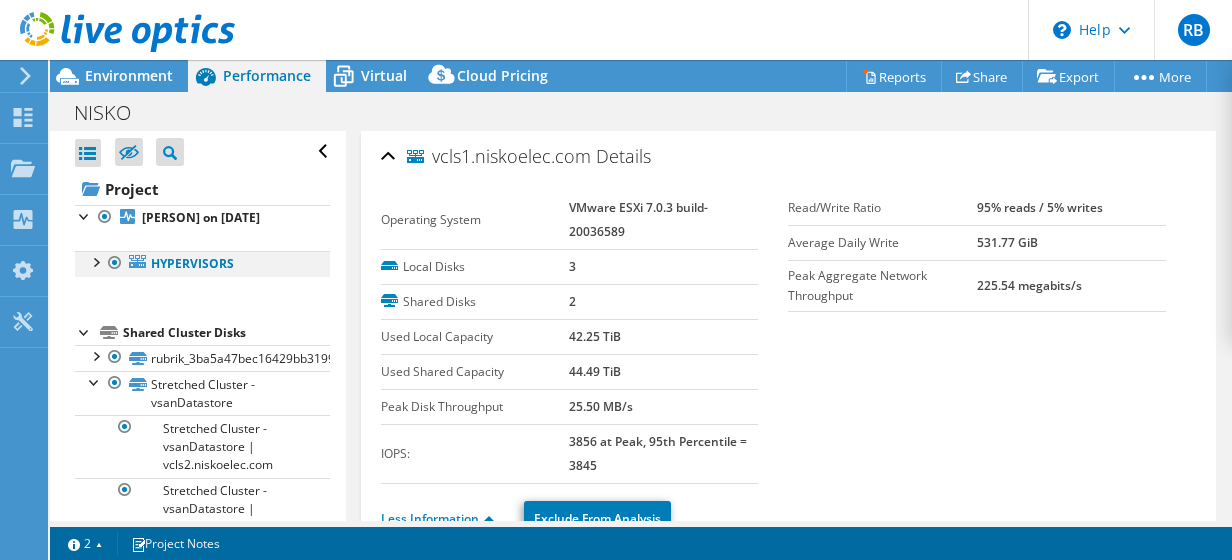 click at bounding box center [95, 261] 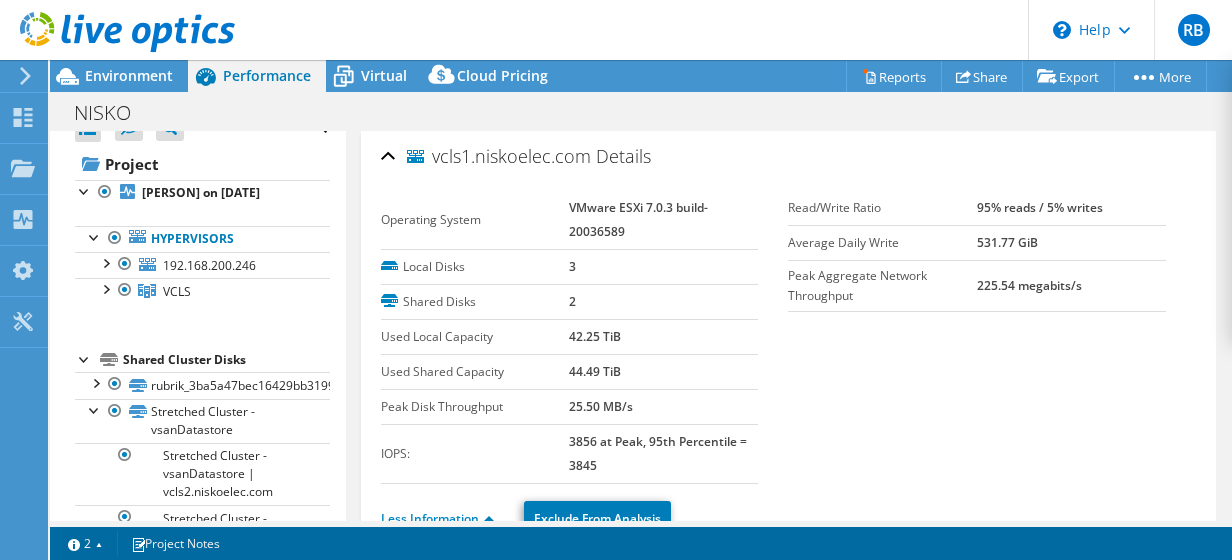 scroll, scrollTop: 0, scrollLeft: 0, axis: both 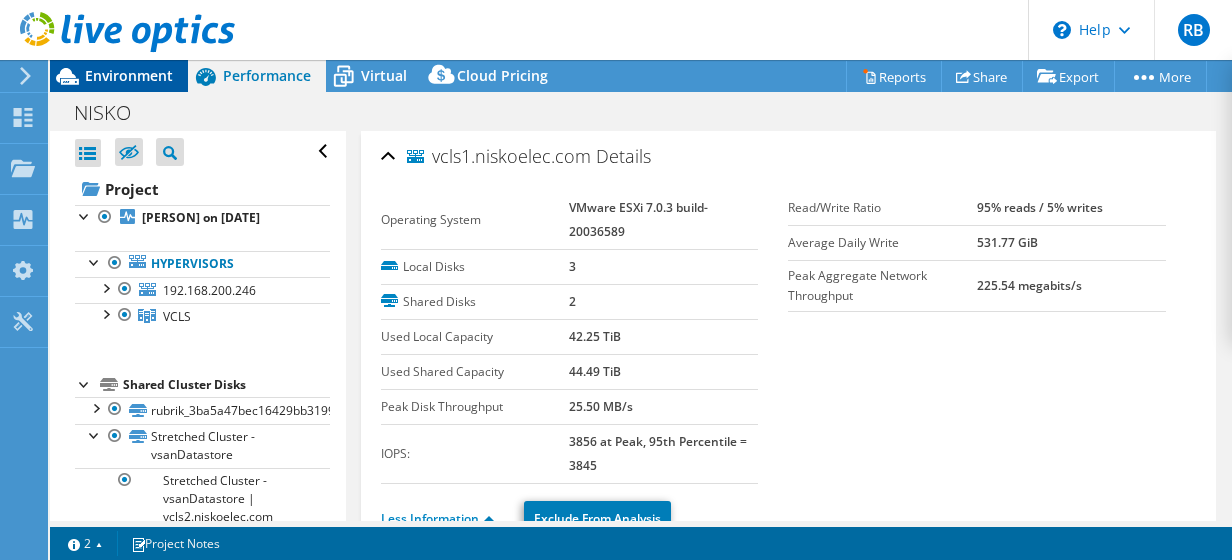 click on "Environment" at bounding box center (129, 75) 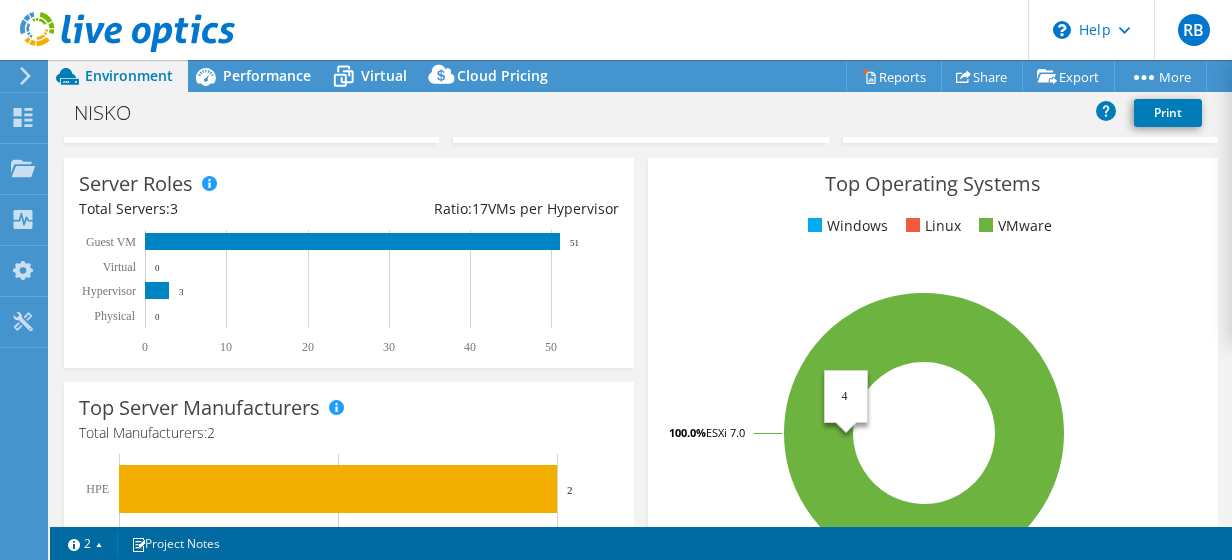 scroll, scrollTop: 0, scrollLeft: 0, axis: both 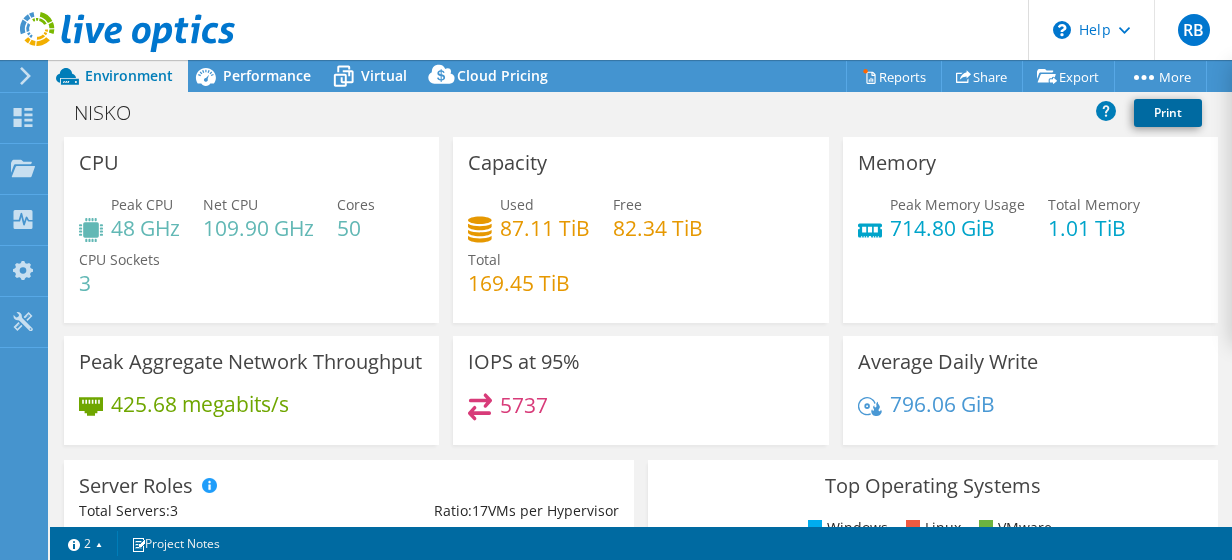click on "Print" at bounding box center [1168, 113] 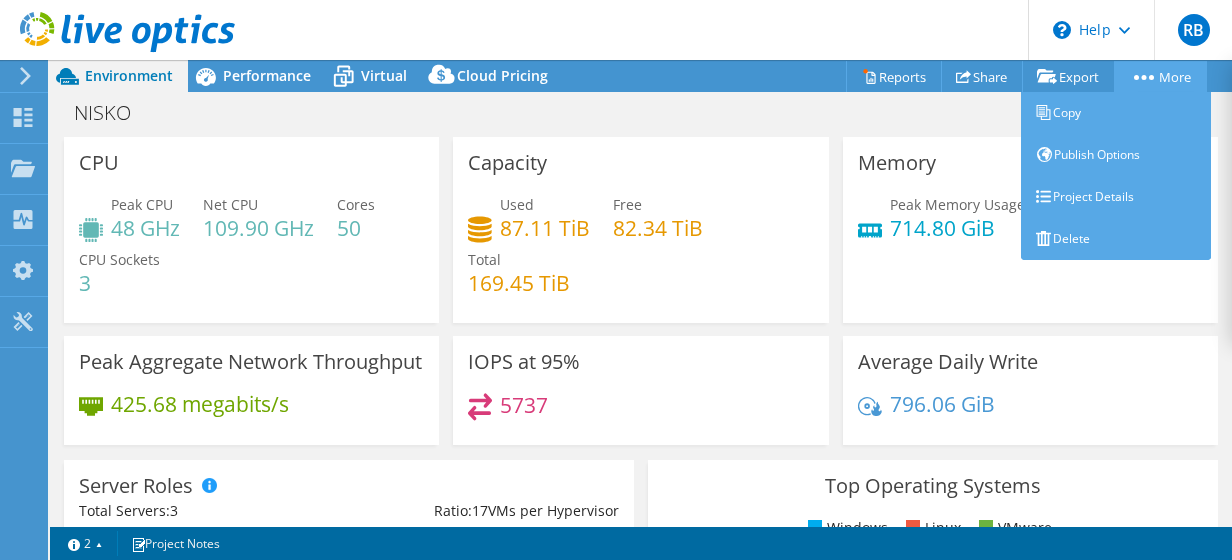 click on "More" at bounding box center [1160, 76] 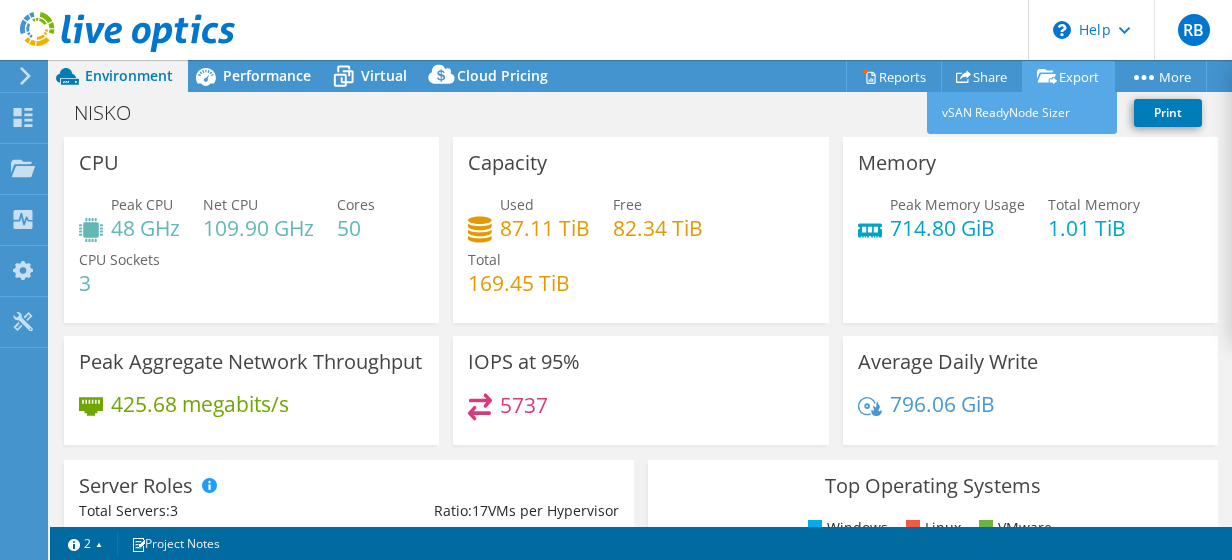 click on "Export" at bounding box center [1068, 76] 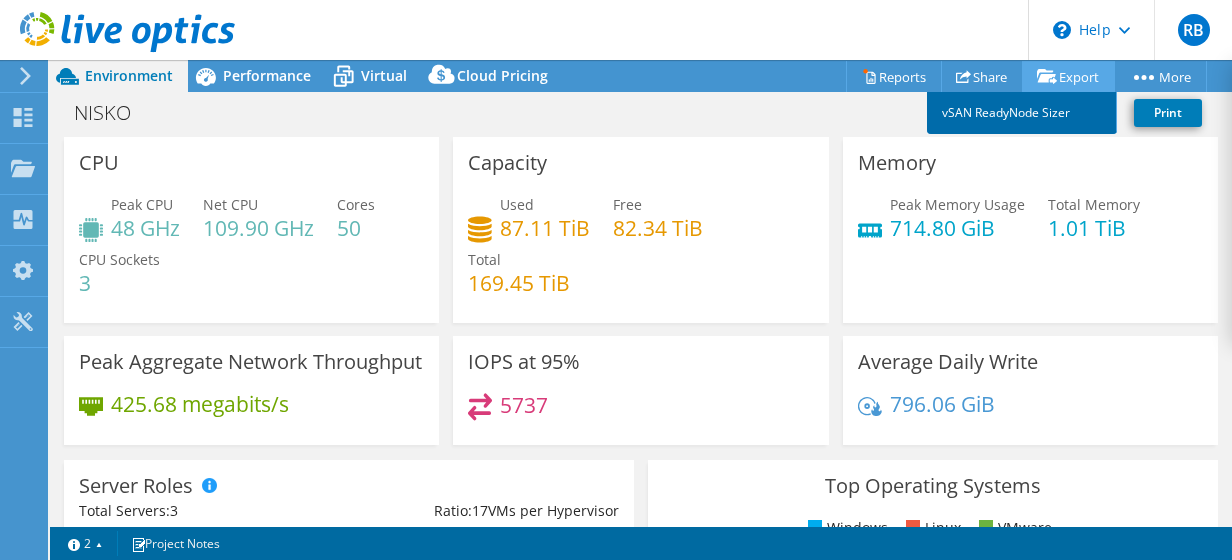 click on "vSAN ReadyNode Sizer" at bounding box center [1022, 113] 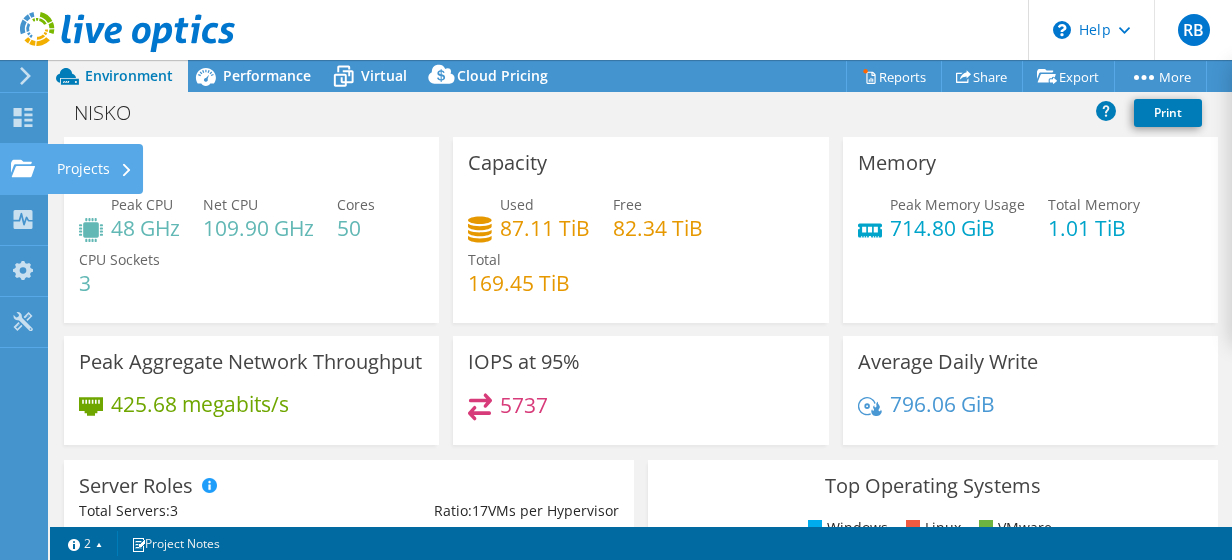 click 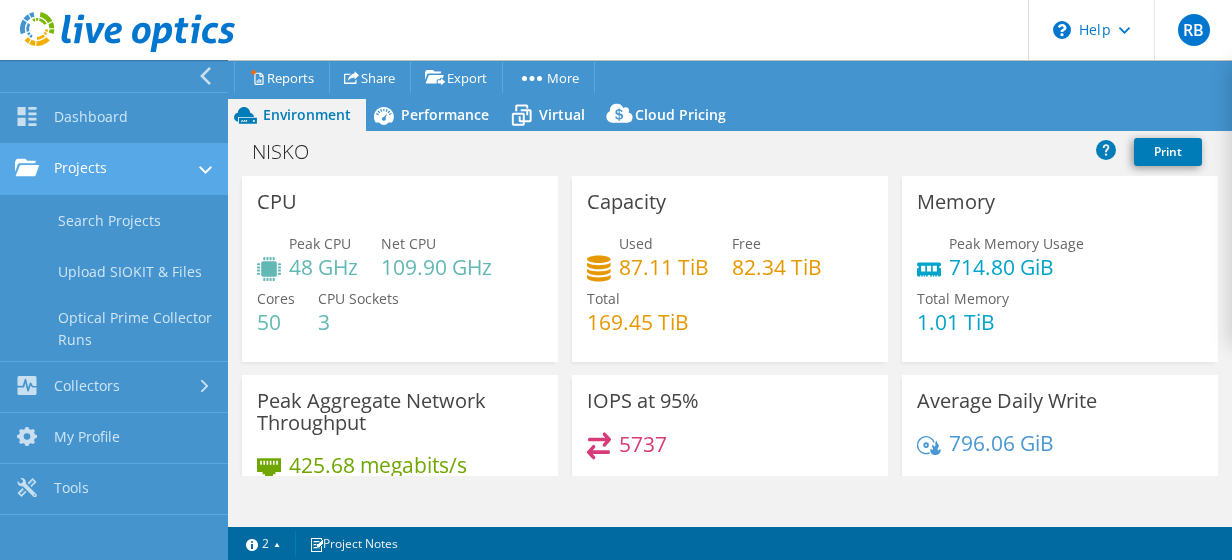 click on "Projects" at bounding box center [114, 169] 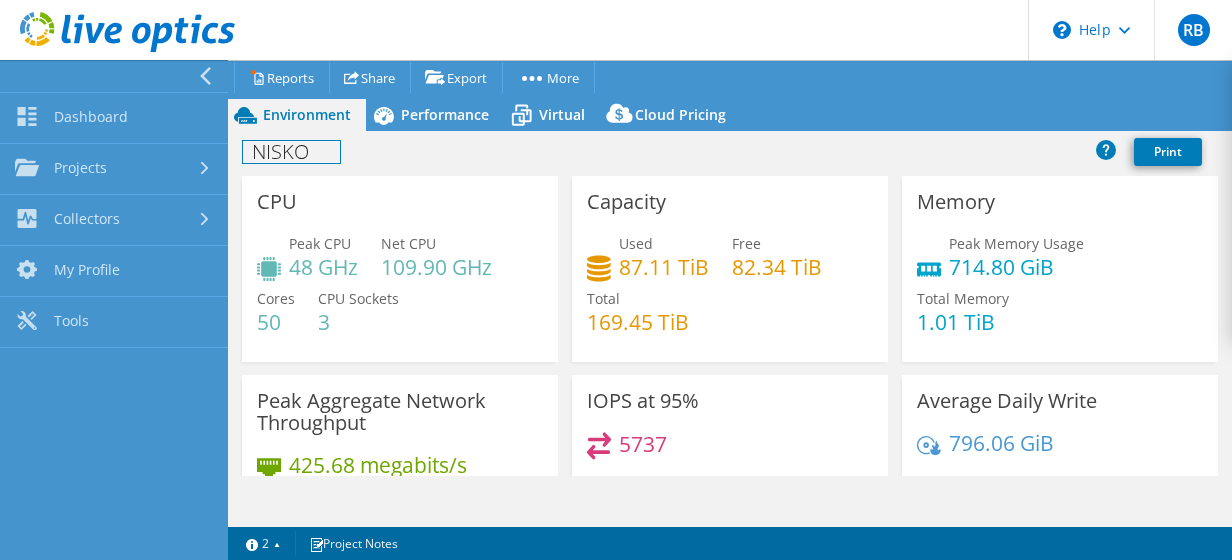 click on "NISKO" at bounding box center (291, 152) 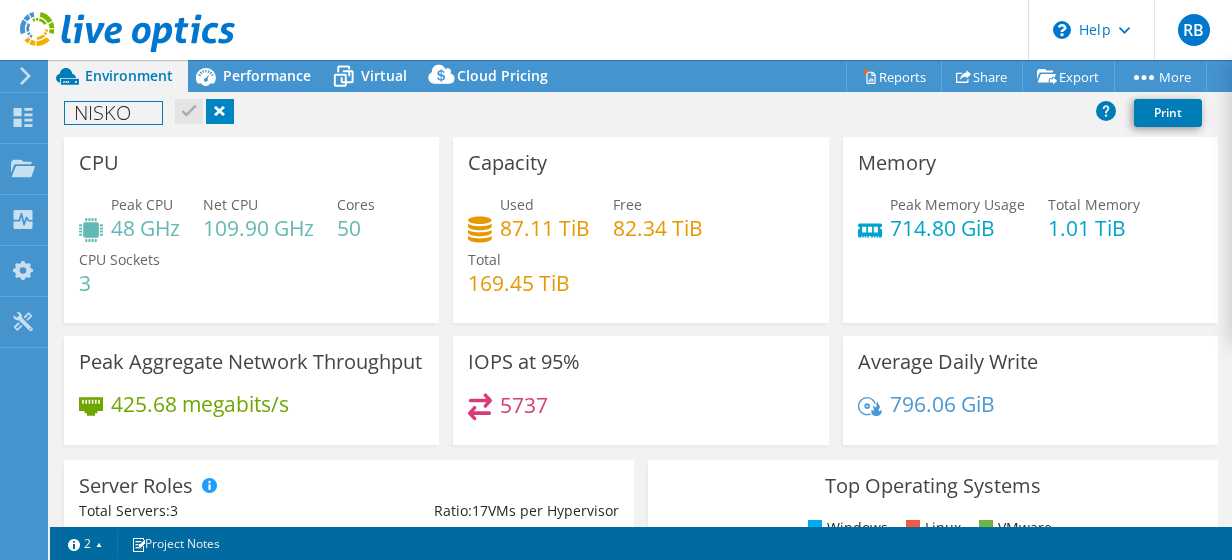click on "NISKO" at bounding box center [113, 113] 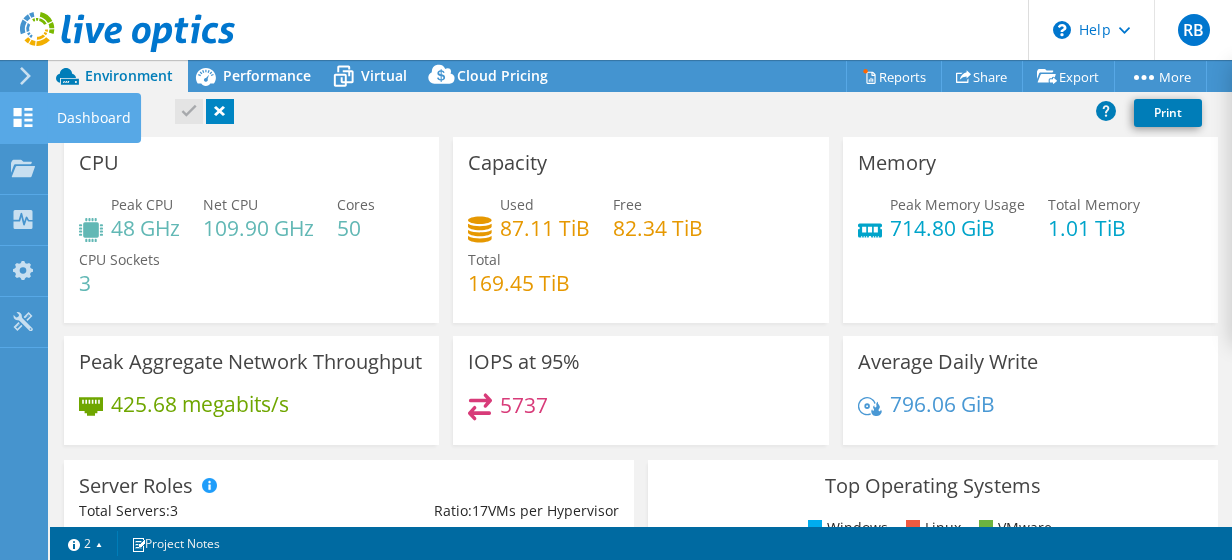 click 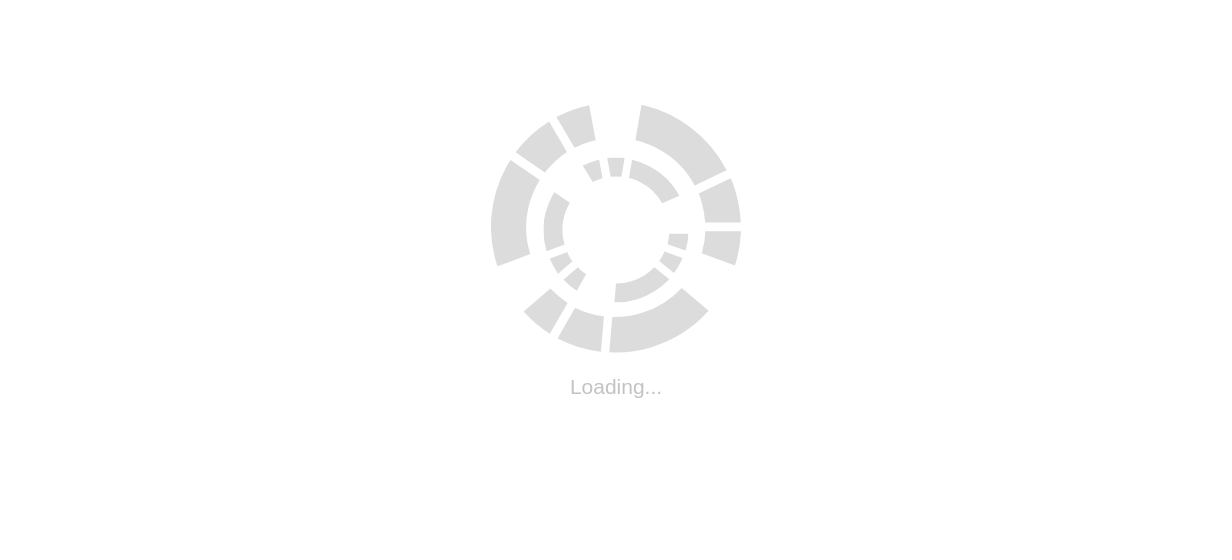scroll, scrollTop: 0, scrollLeft: 0, axis: both 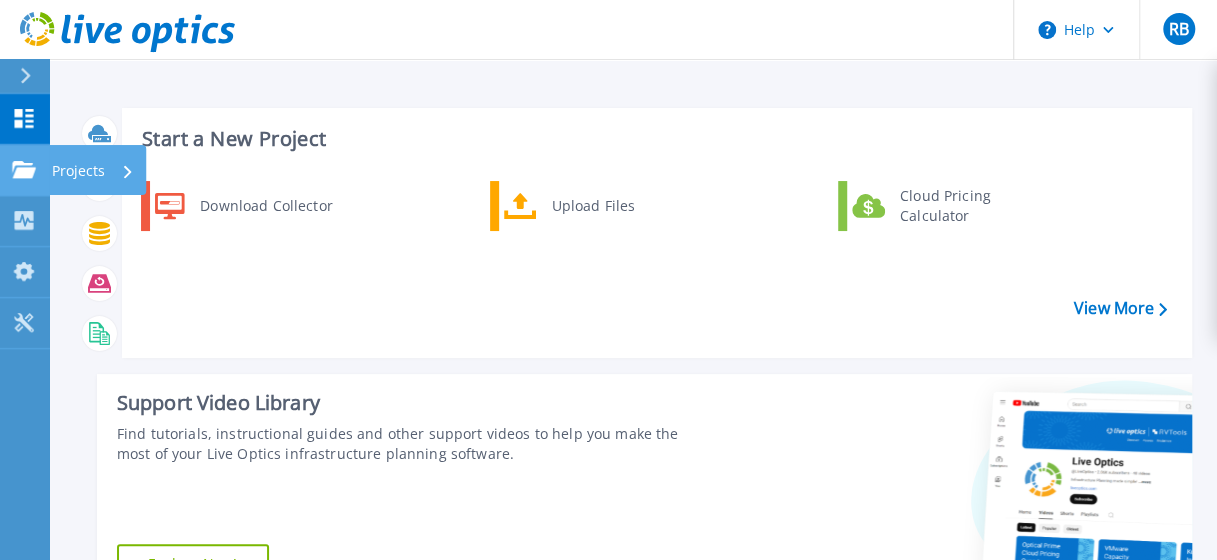 click 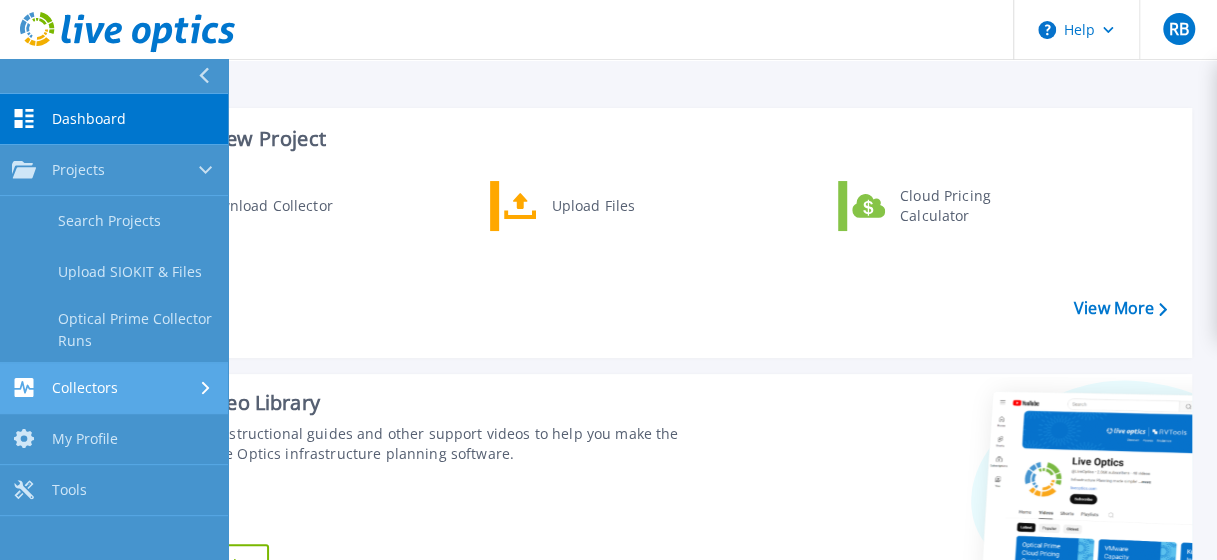 click on "Collectors" at bounding box center (85, 388) 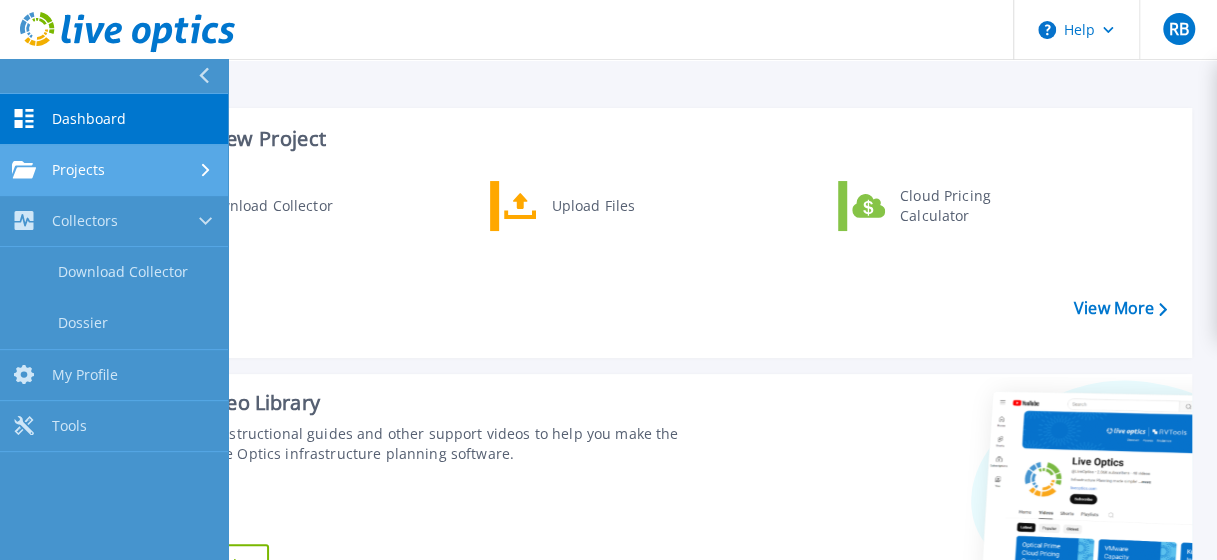 click on "Projects" at bounding box center (114, 170) 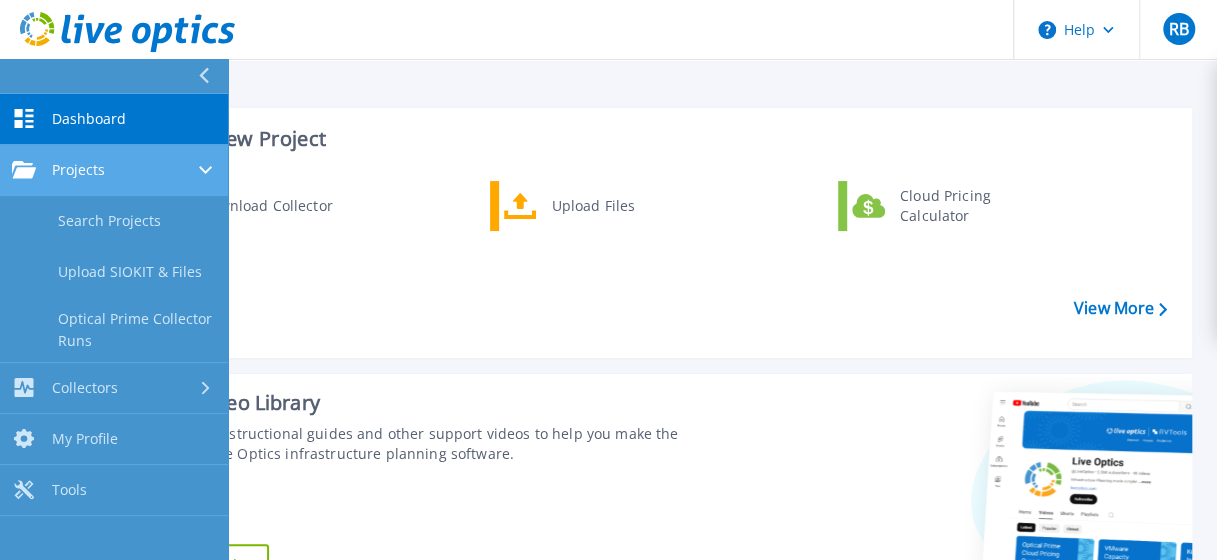 click on "Projects" at bounding box center [114, 170] 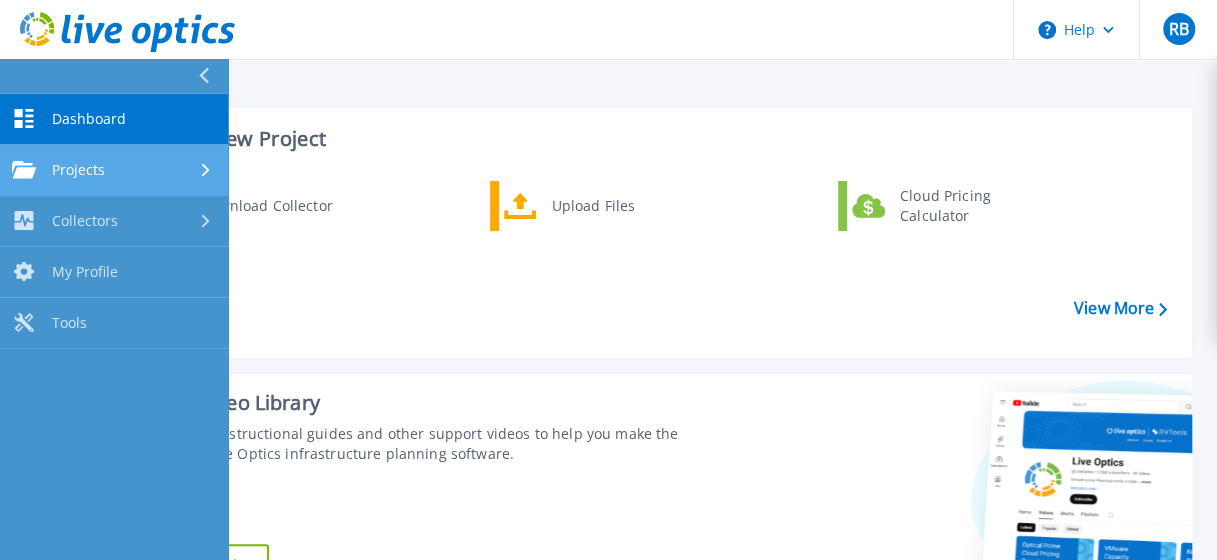 click on "Projects" at bounding box center (114, 170) 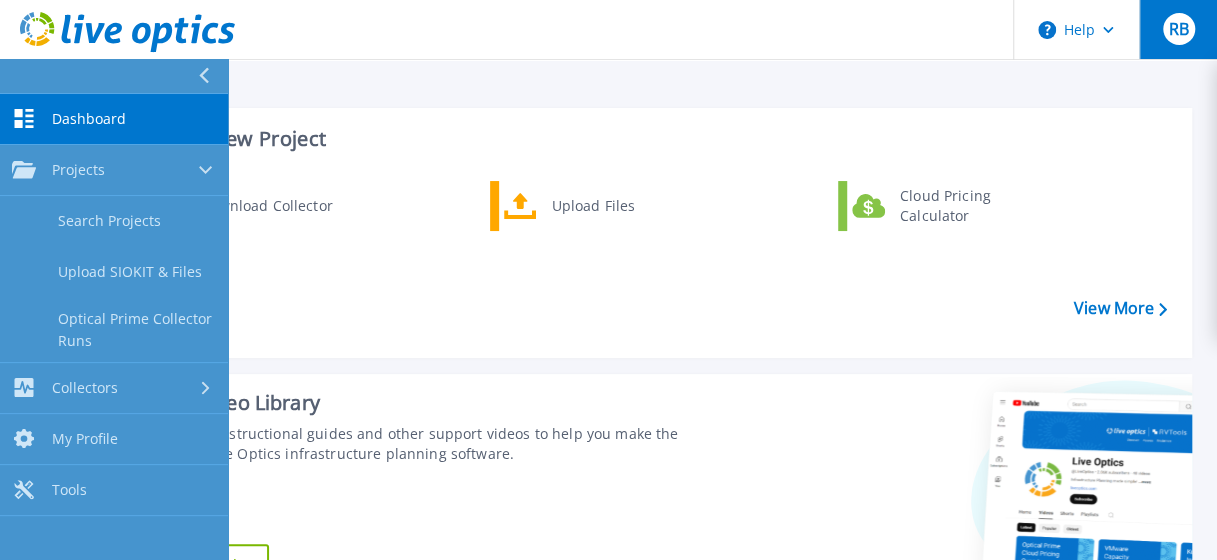 click on "RB" at bounding box center [1179, 29] 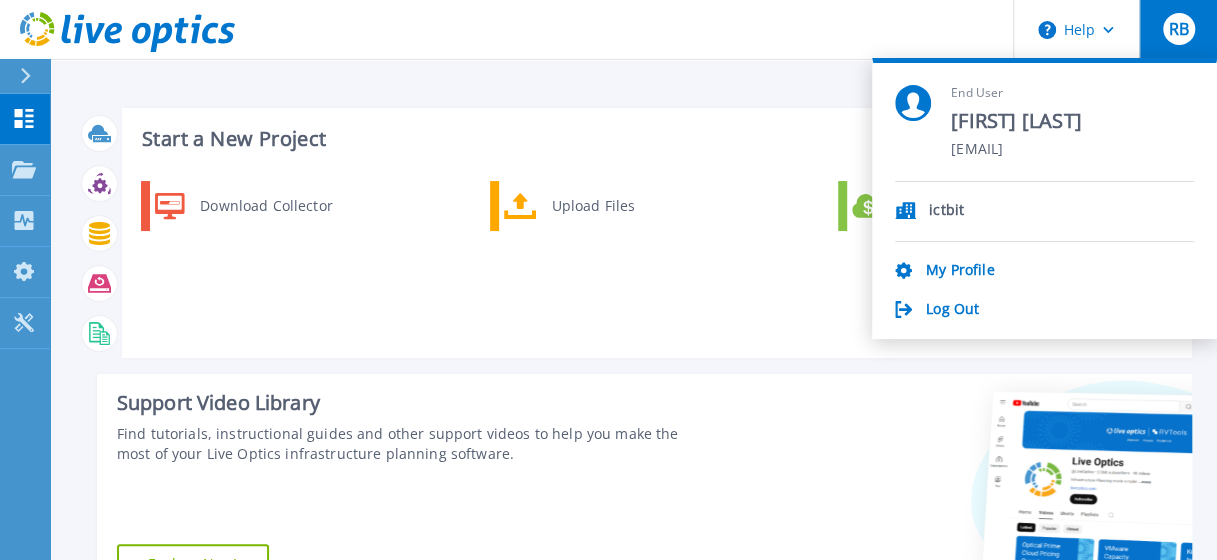click on "ictbit" at bounding box center [946, 211] 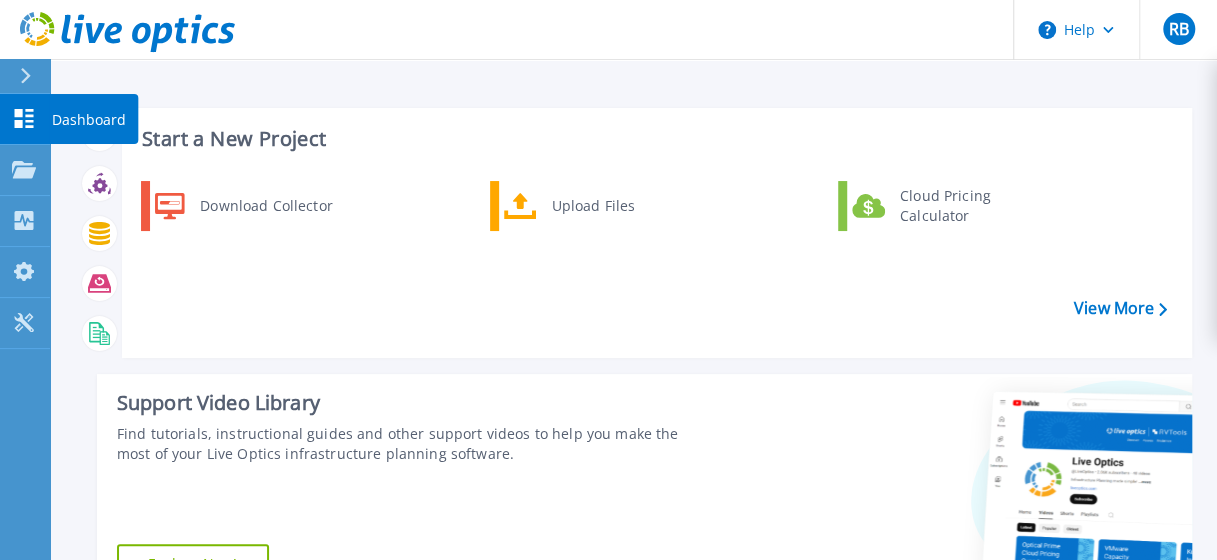 click 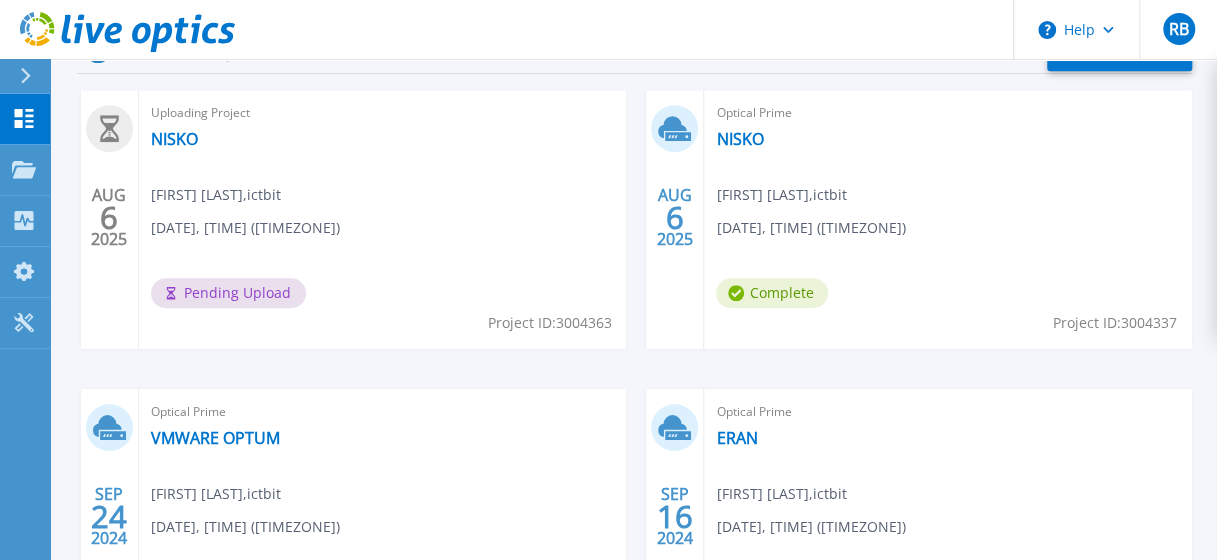 scroll, scrollTop: 500, scrollLeft: 0, axis: vertical 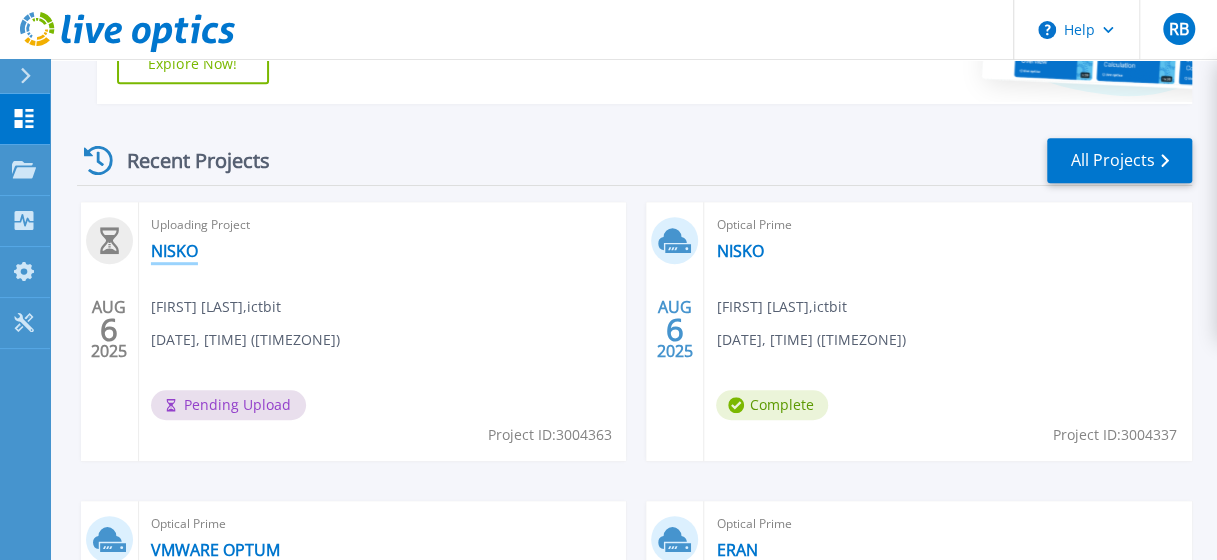 click on "NISKO" at bounding box center (174, 251) 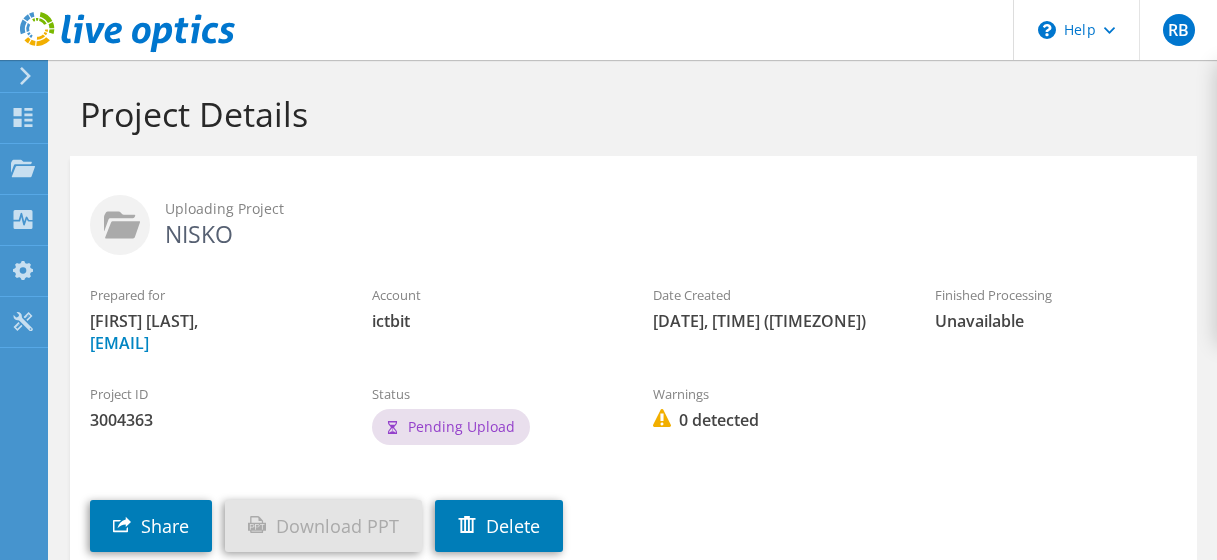 scroll, scrollTop: 0, scrollLeft: 0, axis: both 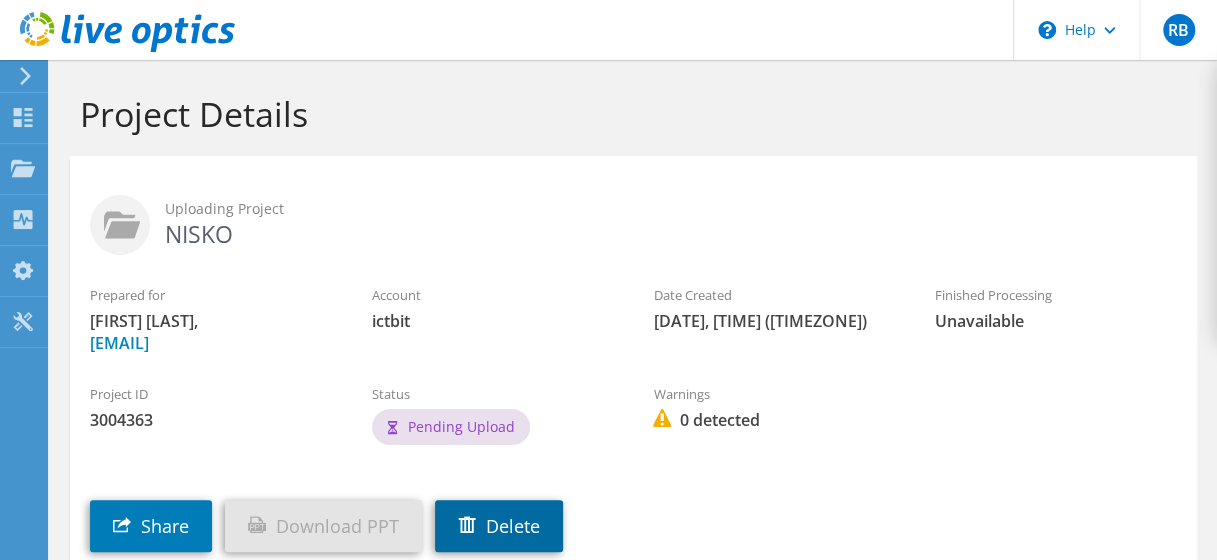 click on "Delete" at bounding box center [499, 526] 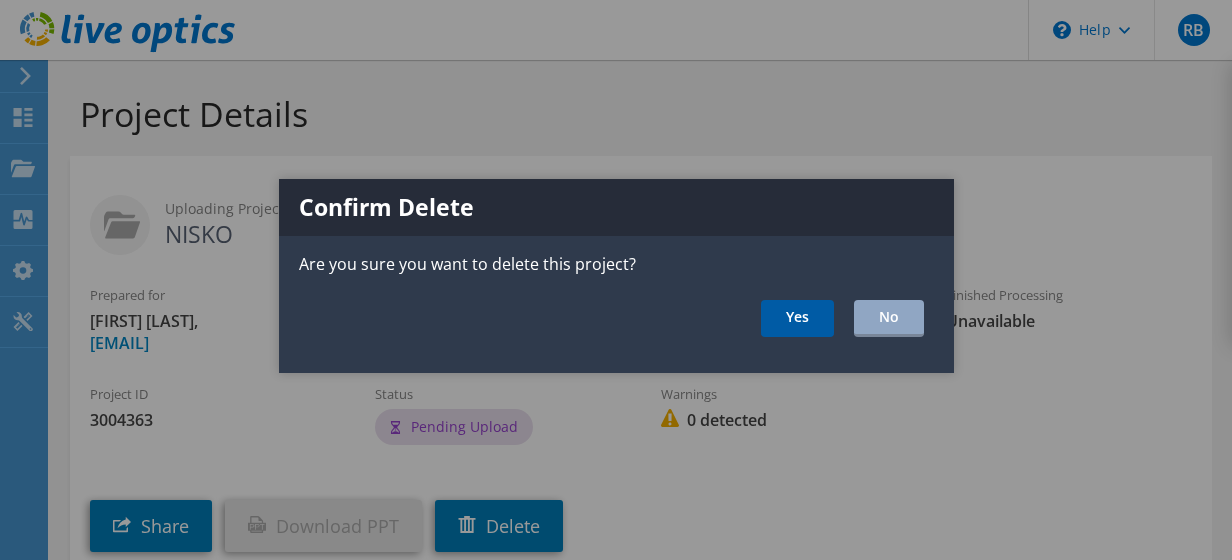 click on "Yes" at bounding box center [797, 318] 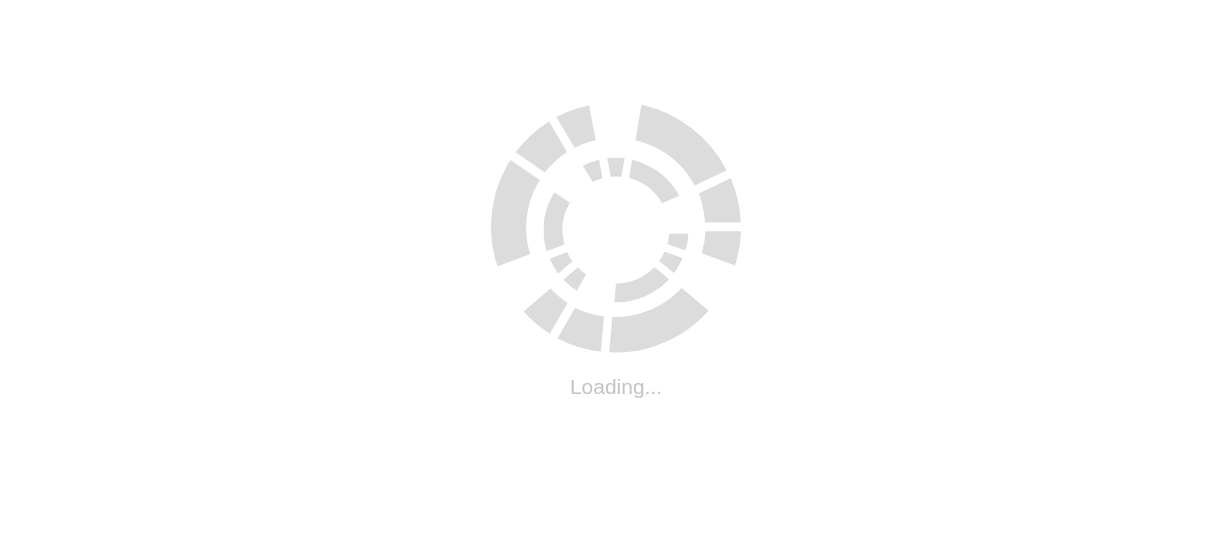 scroll, scrollTop: 0, scrollLeft: 0, axis: both 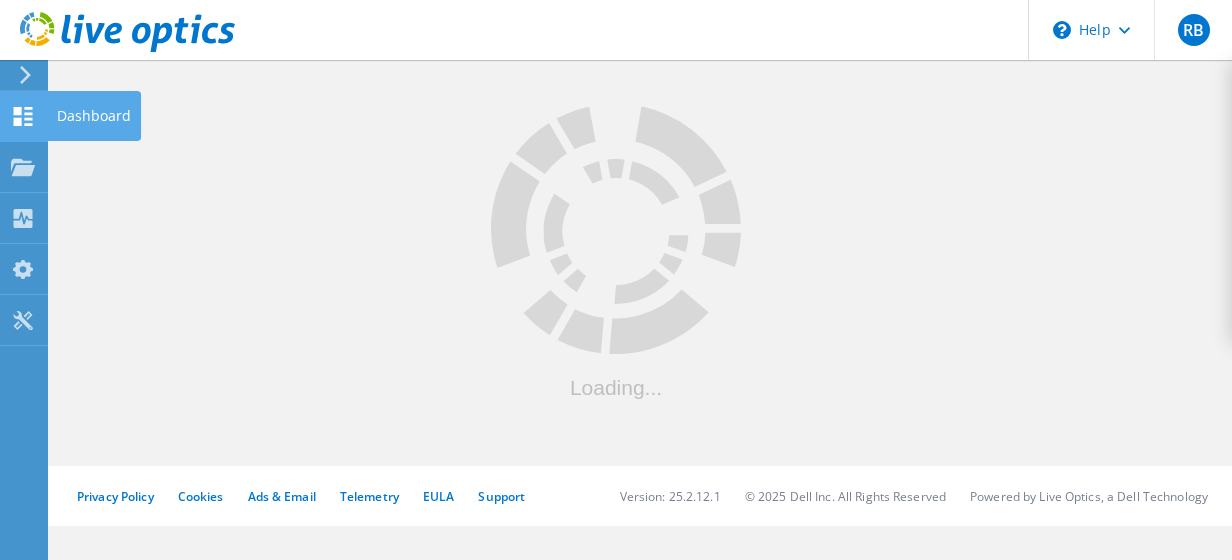 click 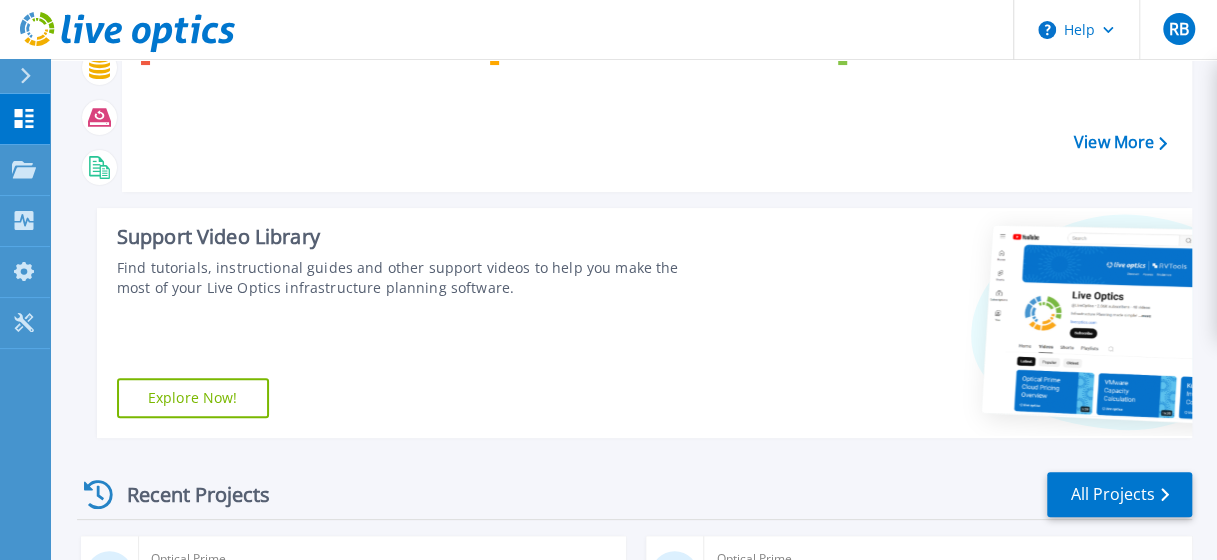 scroll, scrollTop: 400, scrollLeft: 0, axis: vertical 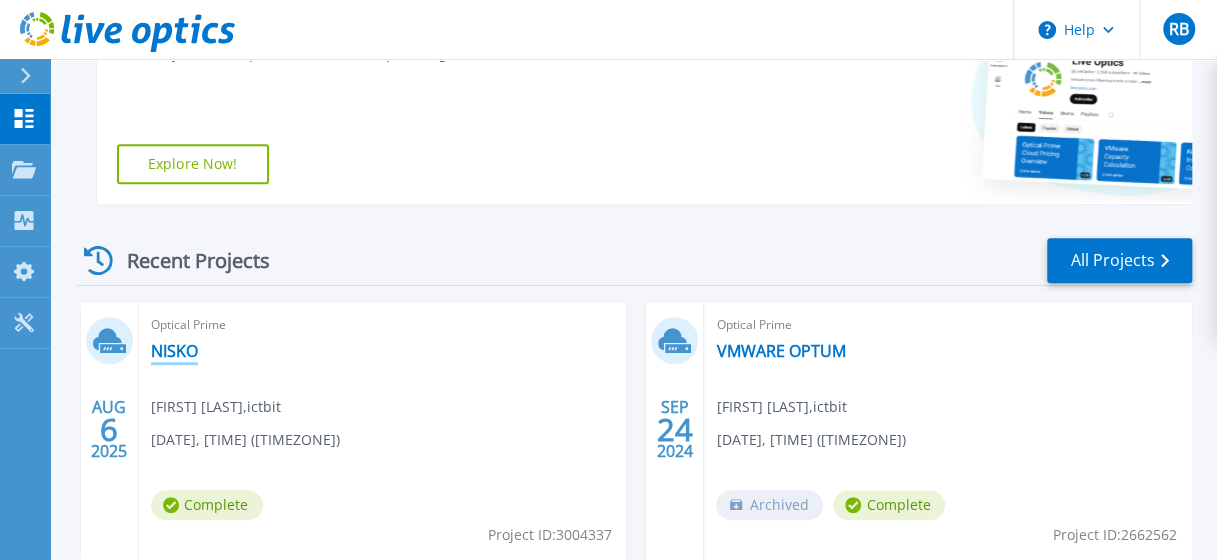 click on "NISKO" at bounding box center (174, 351) 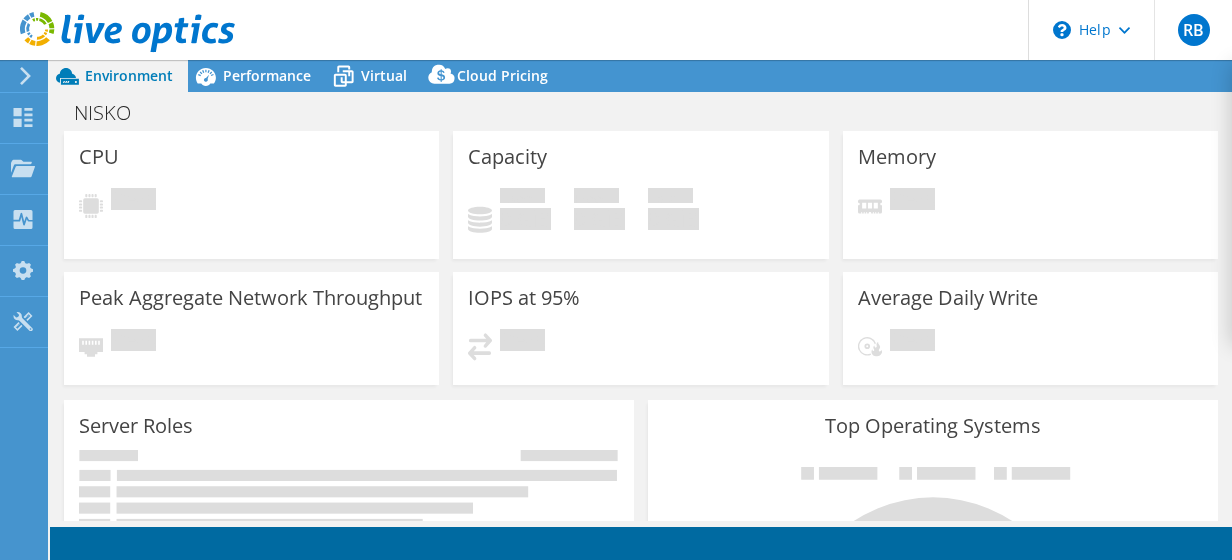 scroll, scrollTop: 0, scrollLeft: 0, axis: both 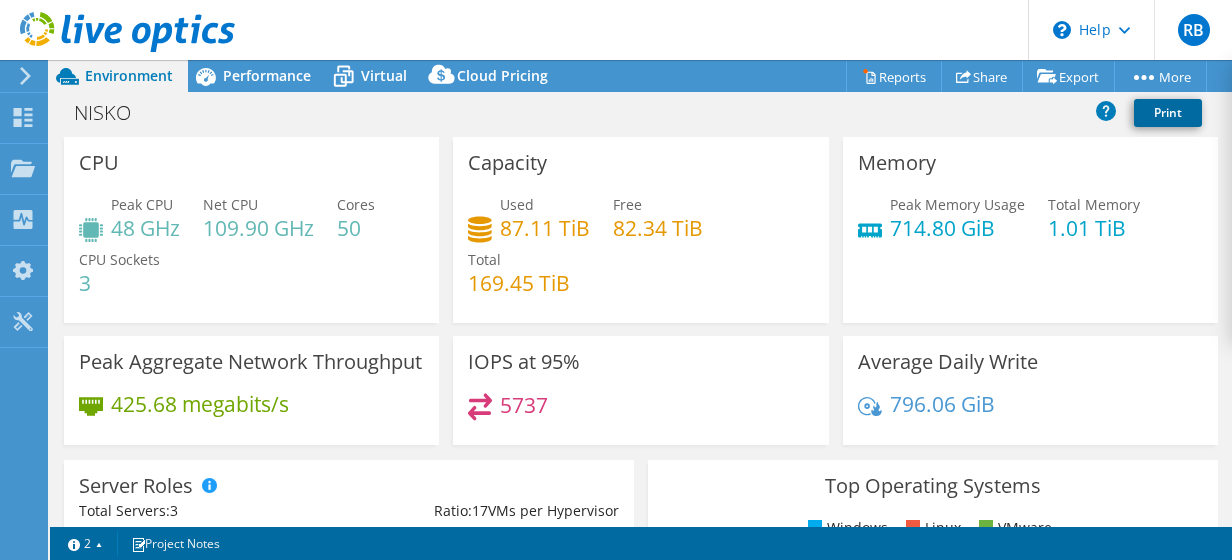 click on "Print" at bounding box center (1168, 113) 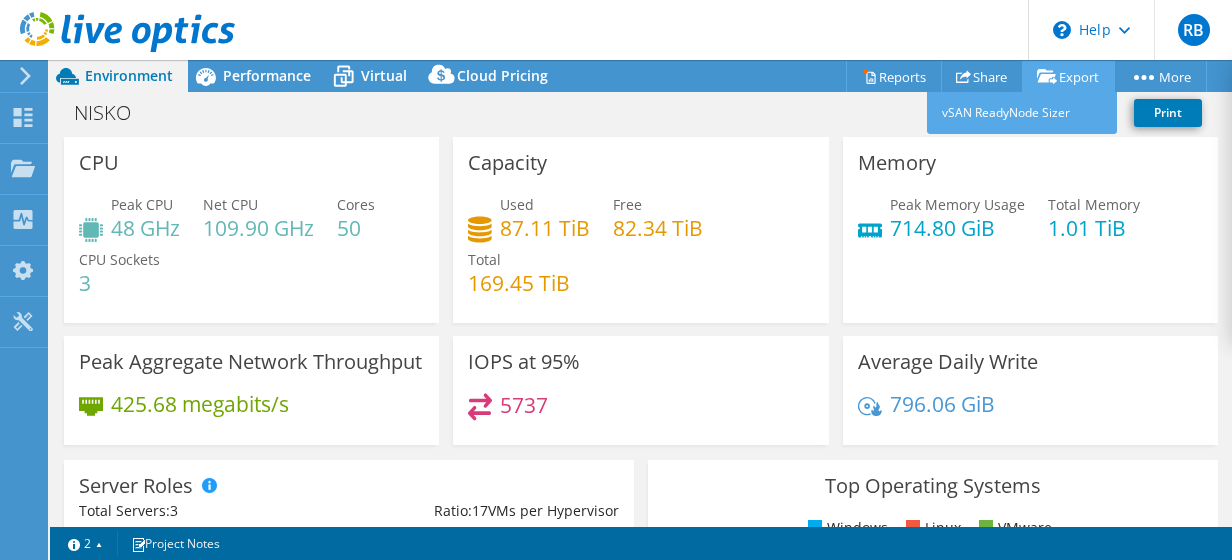 click on "Export" at bounding box center (1068, 76) 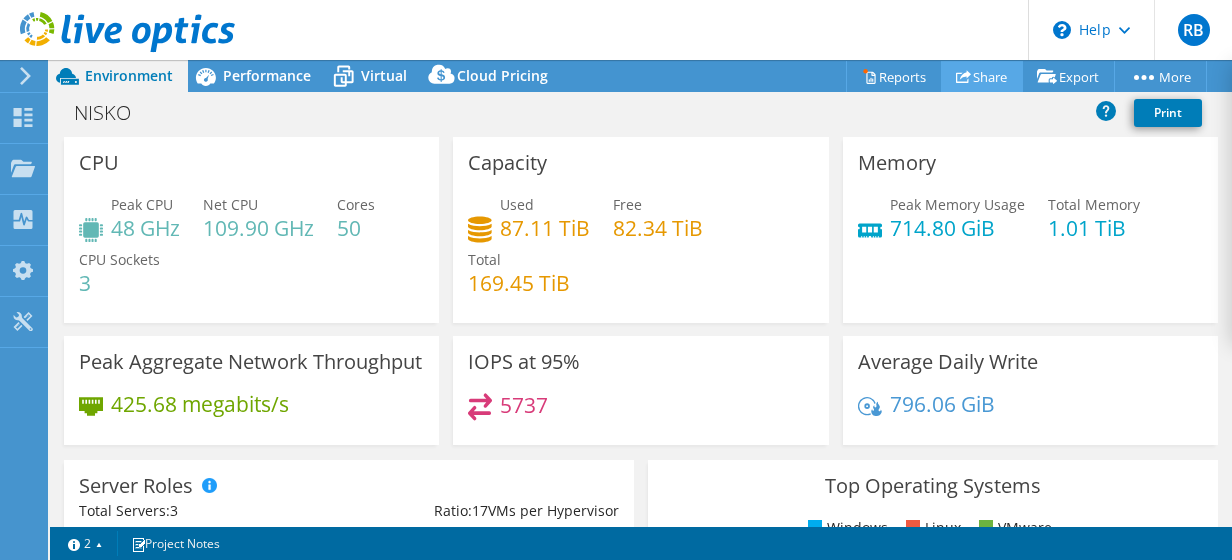 click on "Share" at bounding box center [982, 76] 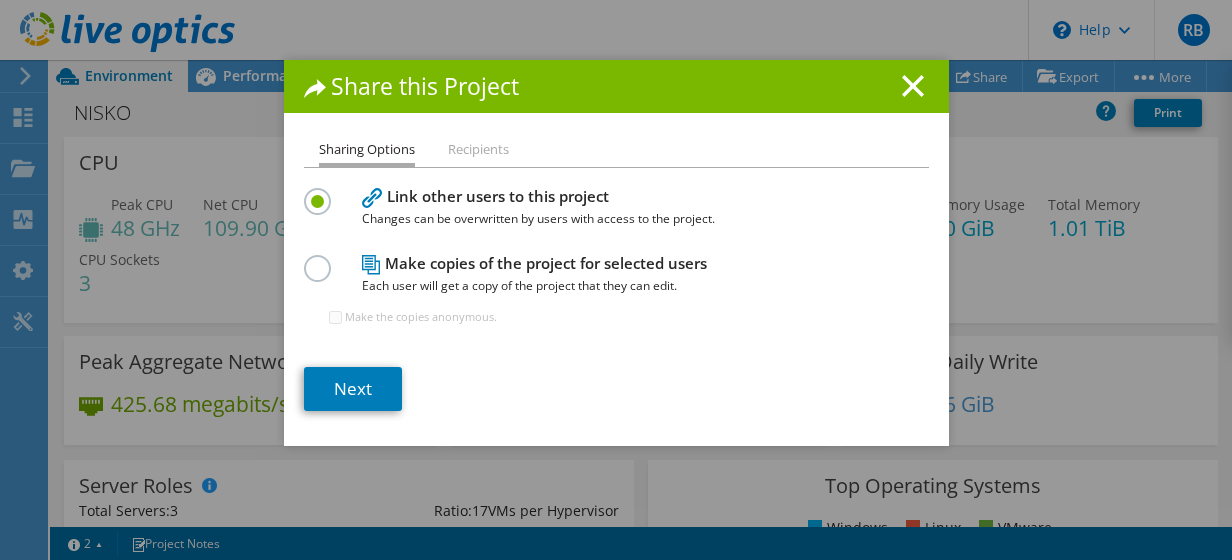 click at bounding box center (321, 257) 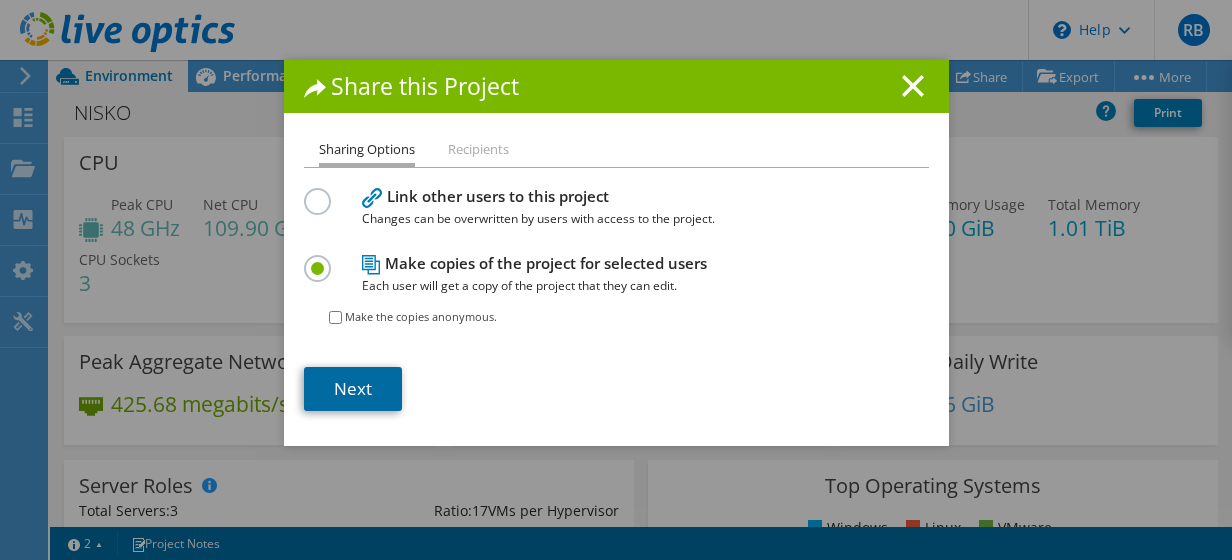 click on "Next" at bounding box center [353, 389] 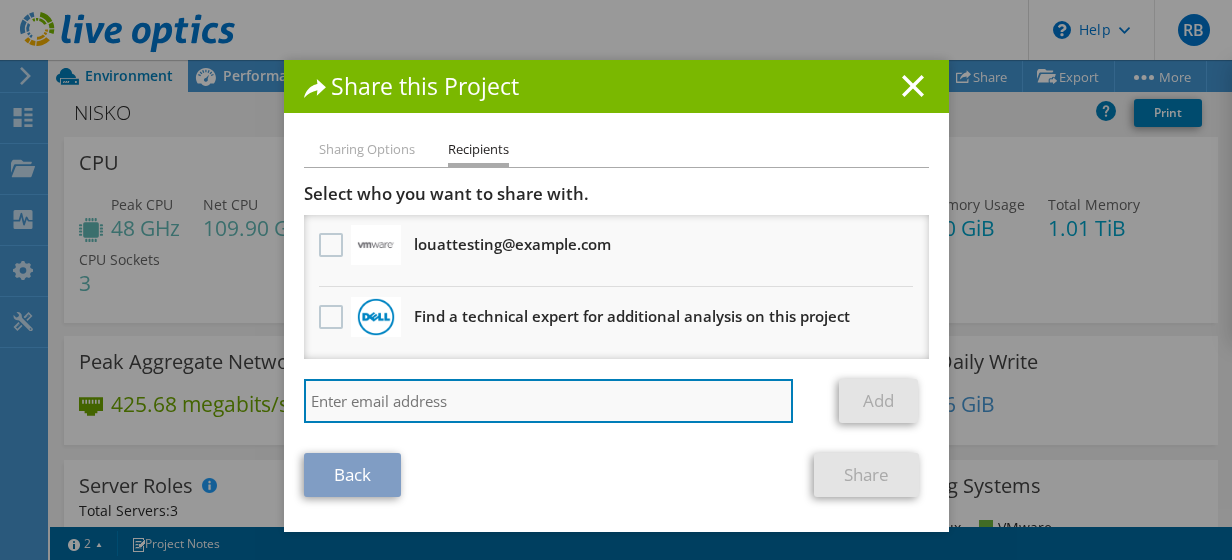 click at bounding box center (549, 401) 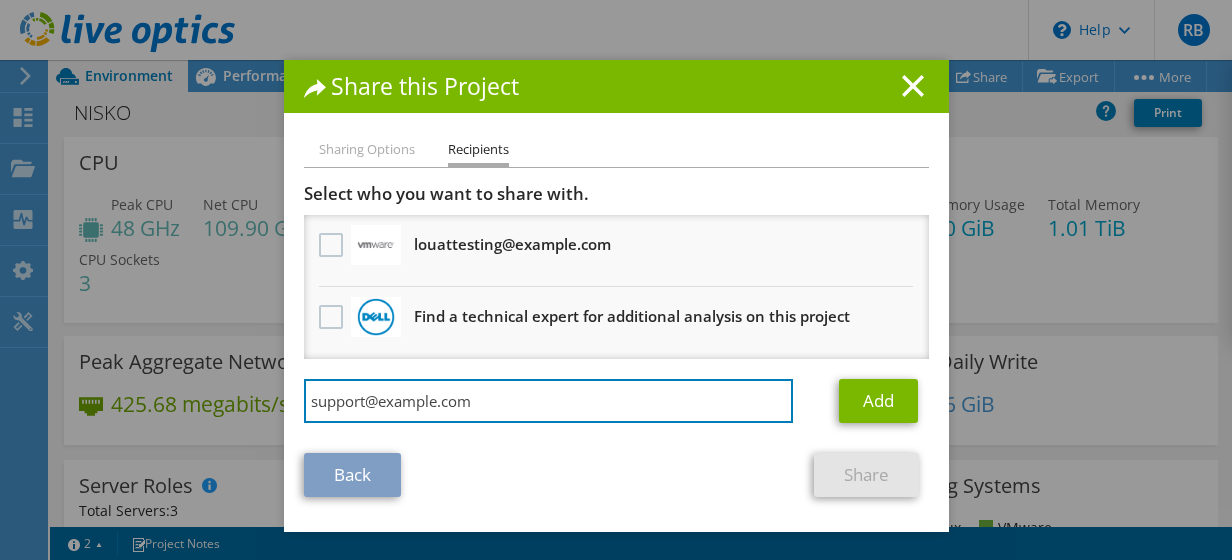 type on "avi.azulay@niskogroup.com" 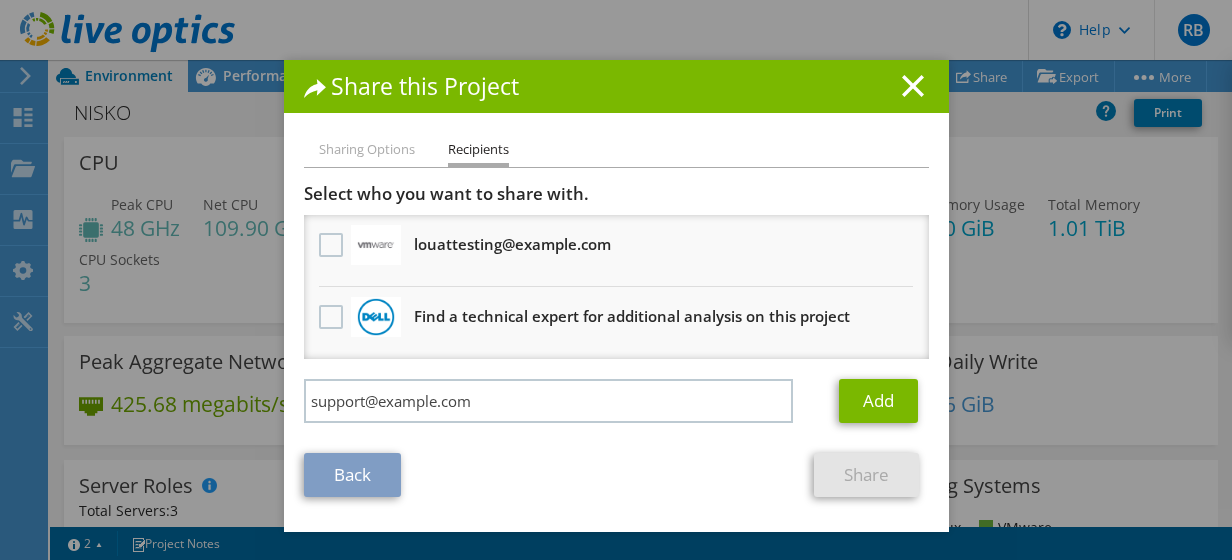 click on "Back
Share" at bounding box center [616, 475] 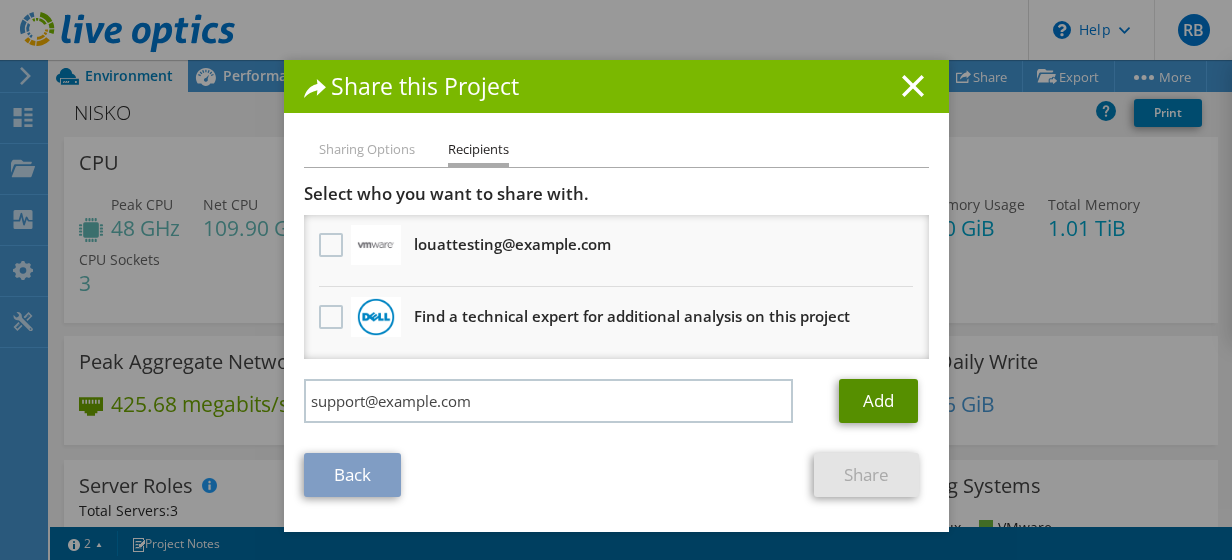 click on "Add" at bounding box center [878, 401] 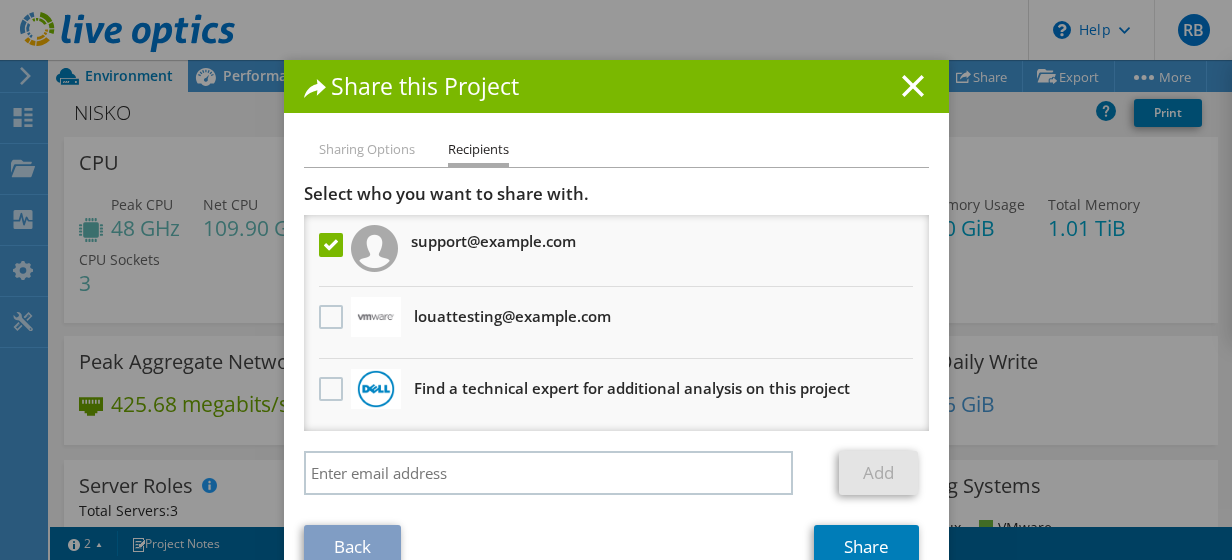 scroll, scrollTop: 44, scrollLeft: 0, axis: vertical 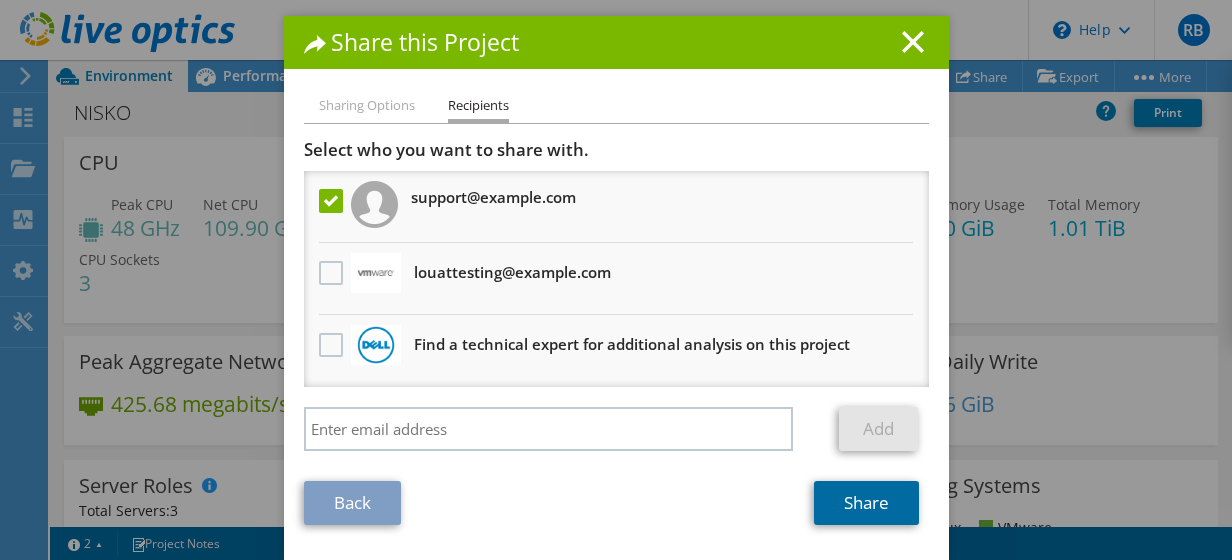 click on "Share" at bounding box center [866, 503] 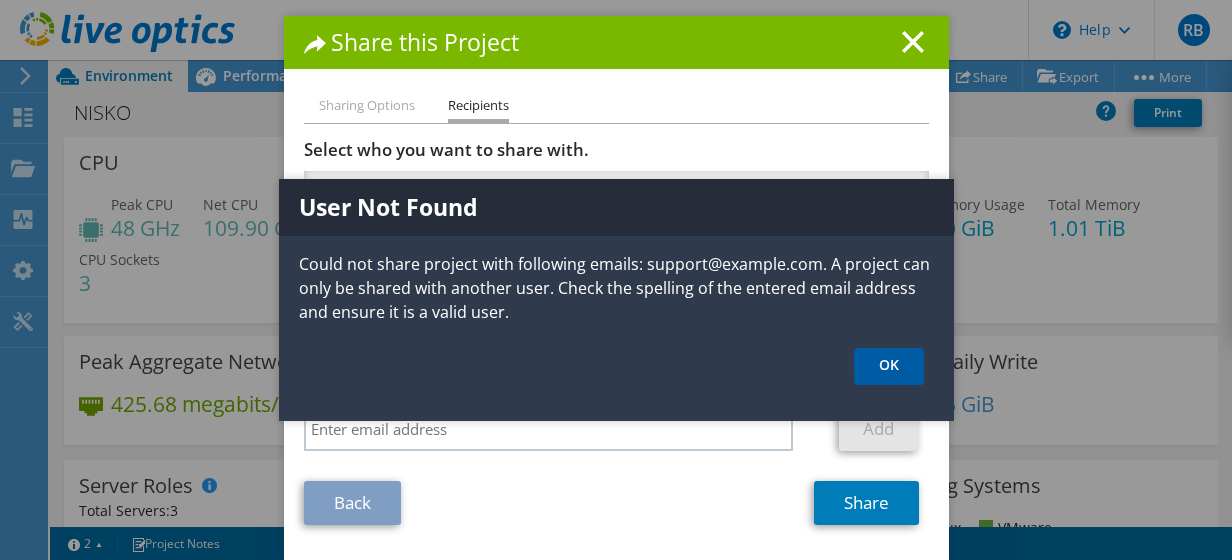 click on "OK" at bounding box center (889, 366) 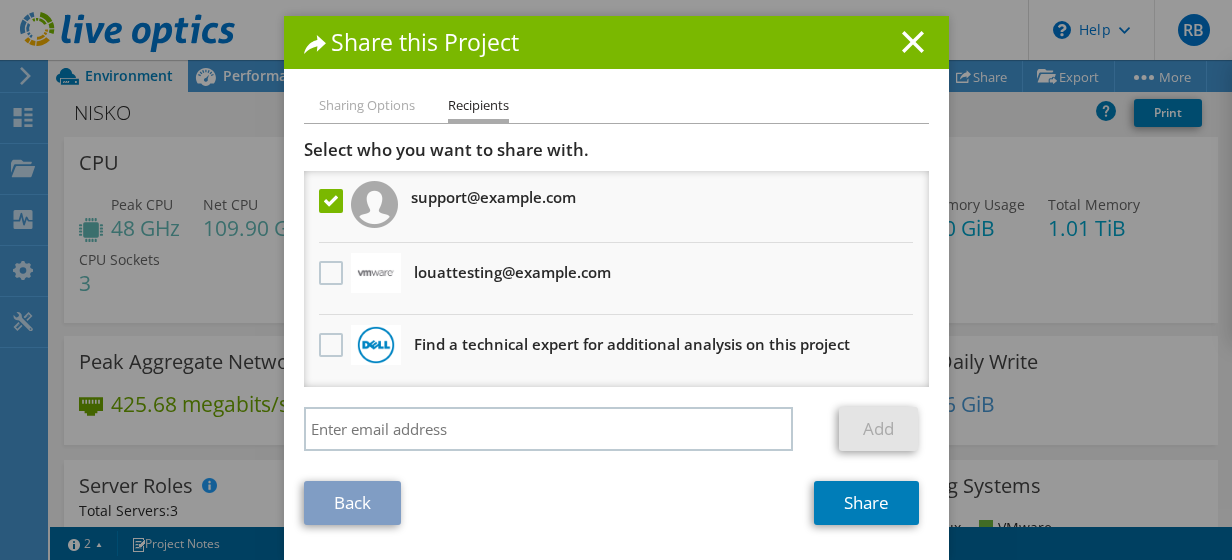click on "Back
Share" at bounding box center (616, 503) 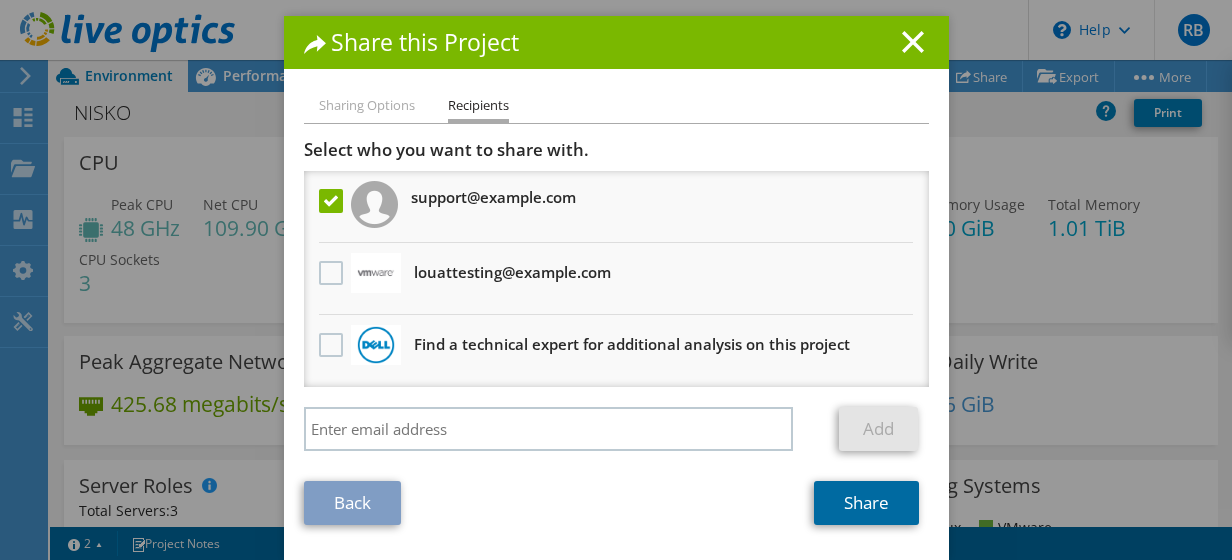 click on "Share" at bounding box center [866, 503] 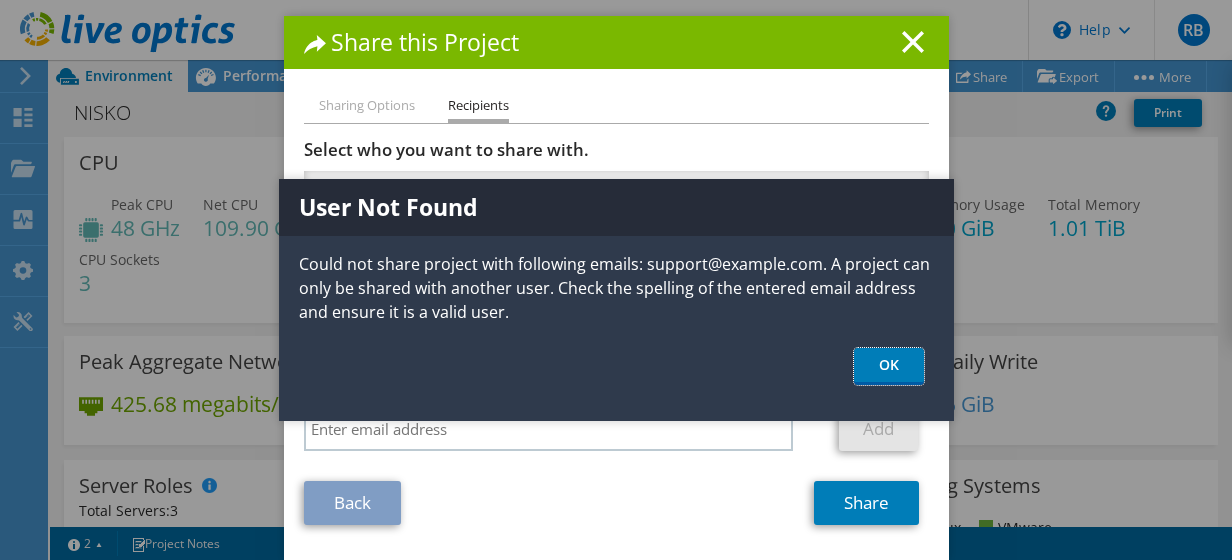 click on "OK" at bounding box center (889, 366) 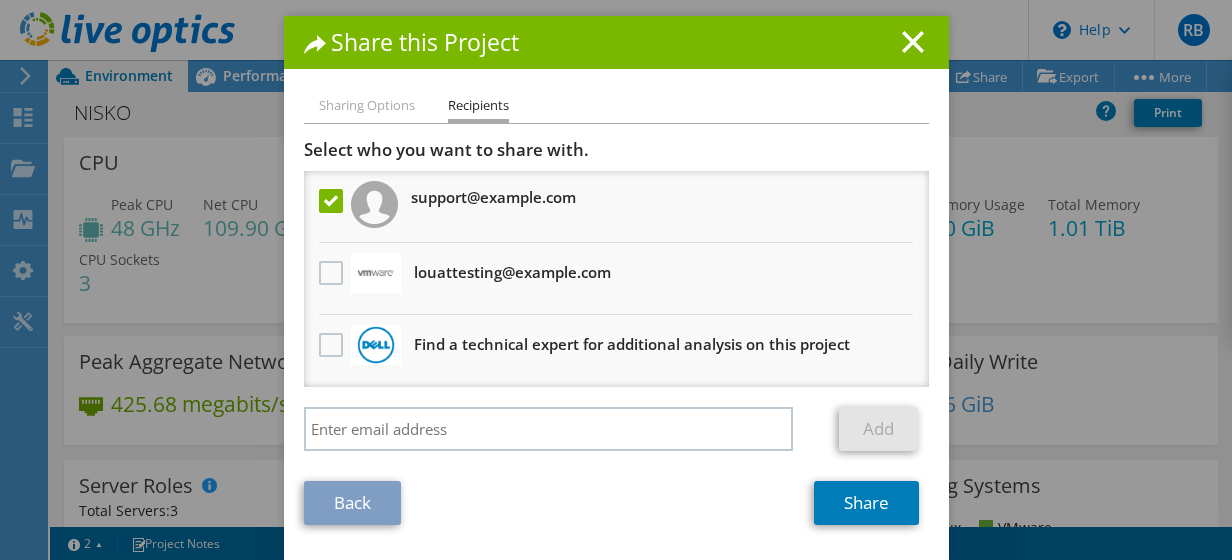 click on "Share this Project" at bounding box center [616, 42] 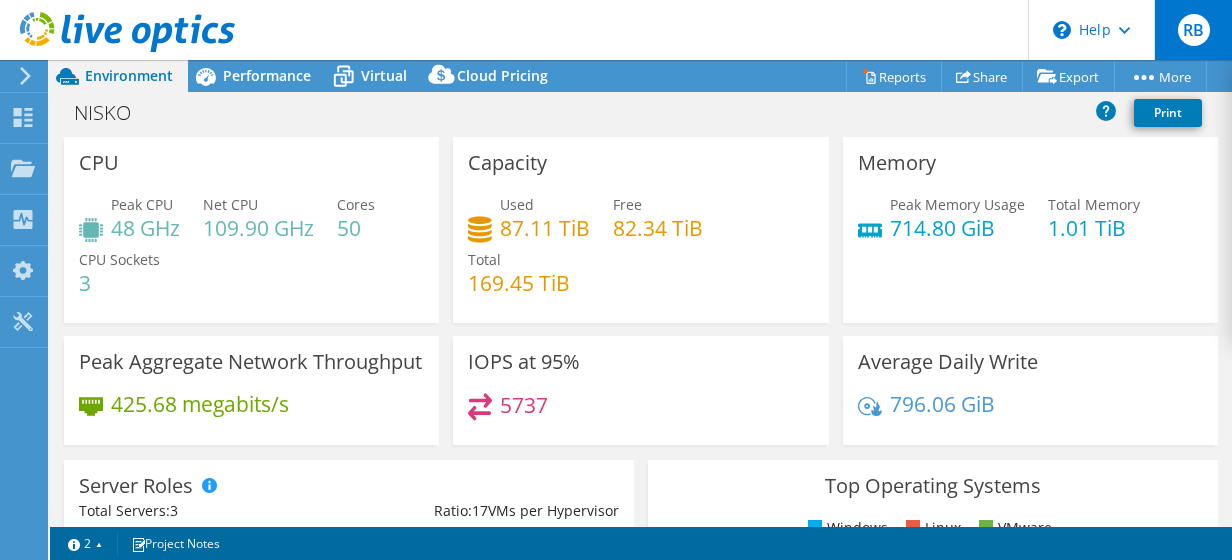 click on "RB" at bounding box center [1194, 30] 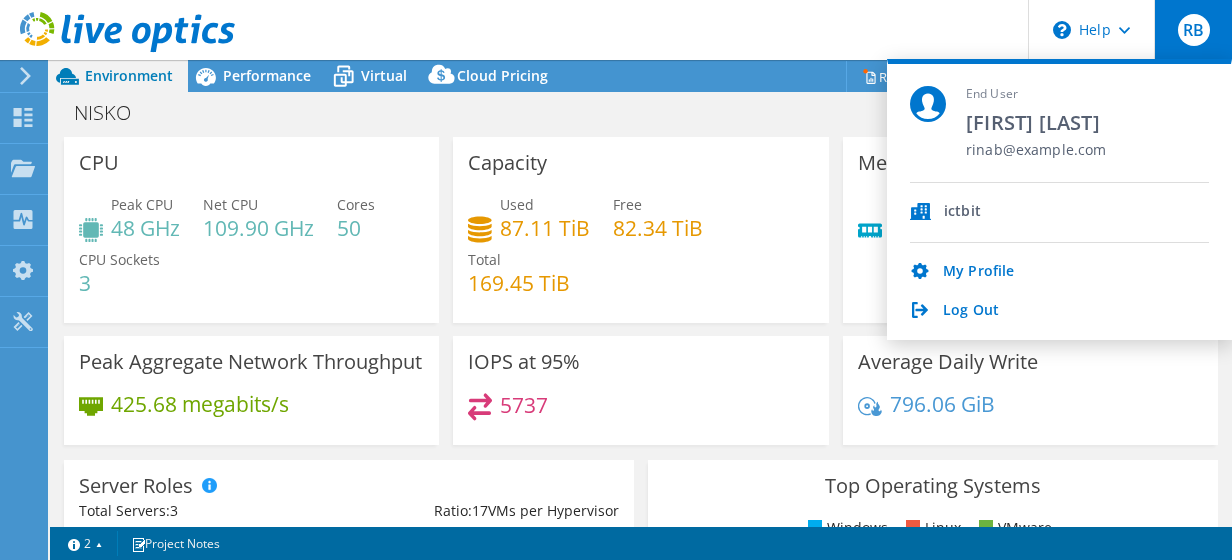 click on "RB
End User
Rina Brumin
rinab@ictbit.com
ictbit
My Profile
Log Out
\n
Help
Explore Helpful Articles
Contact Support" at bounding box center (616, 30) 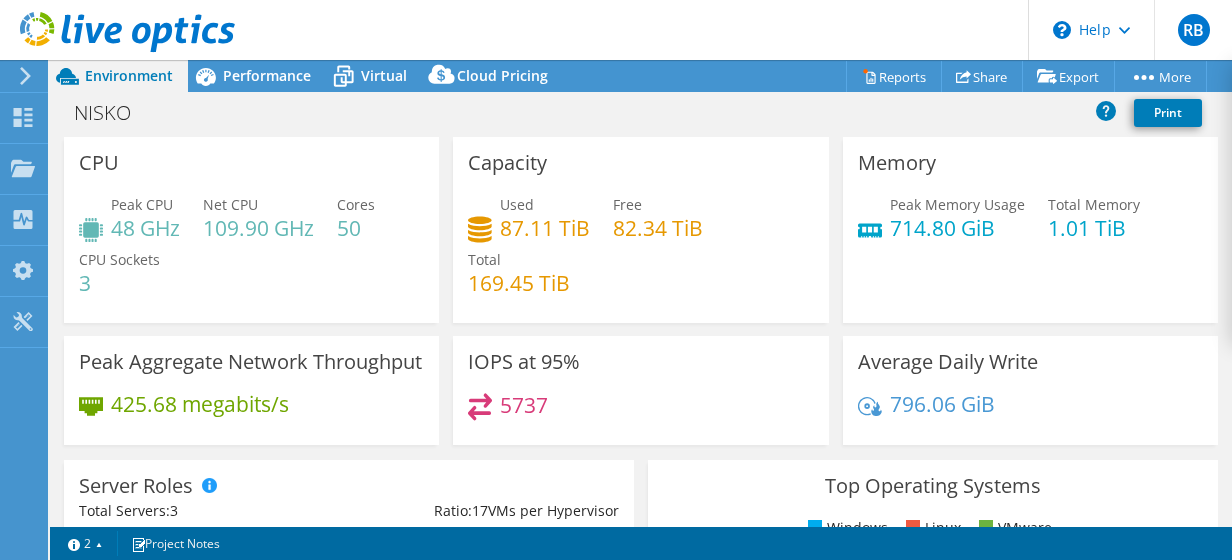 click on "CPU
Peak CPU
48 GHz
Net CPU
109.90 GHz
Cores
50
CPU Sockets
3" at bounding box center (251, 230) 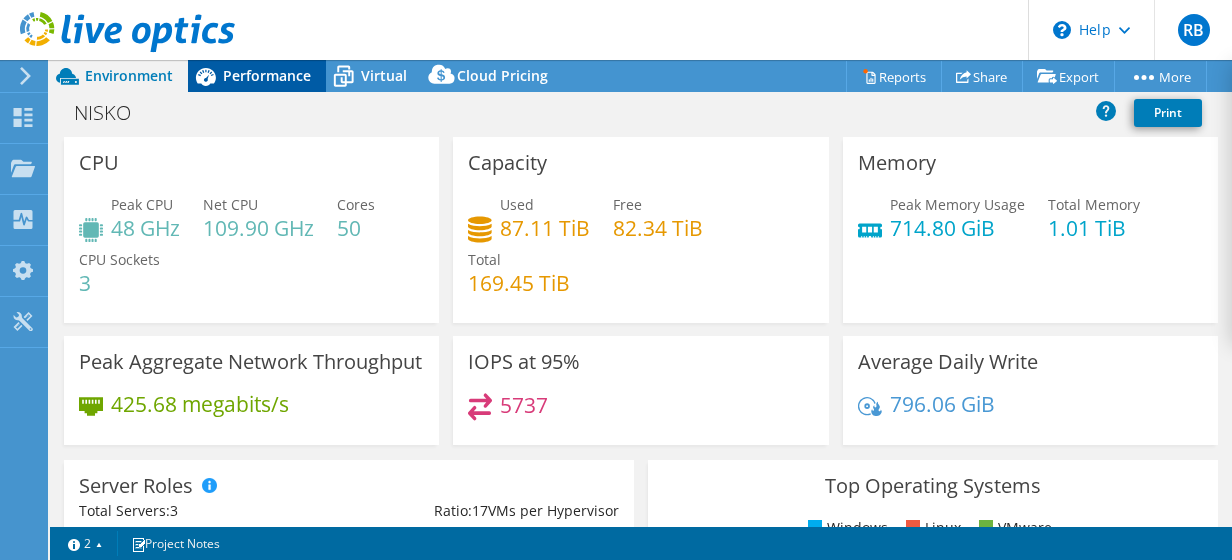 click on "Performance" at bounding box center (267, 75) 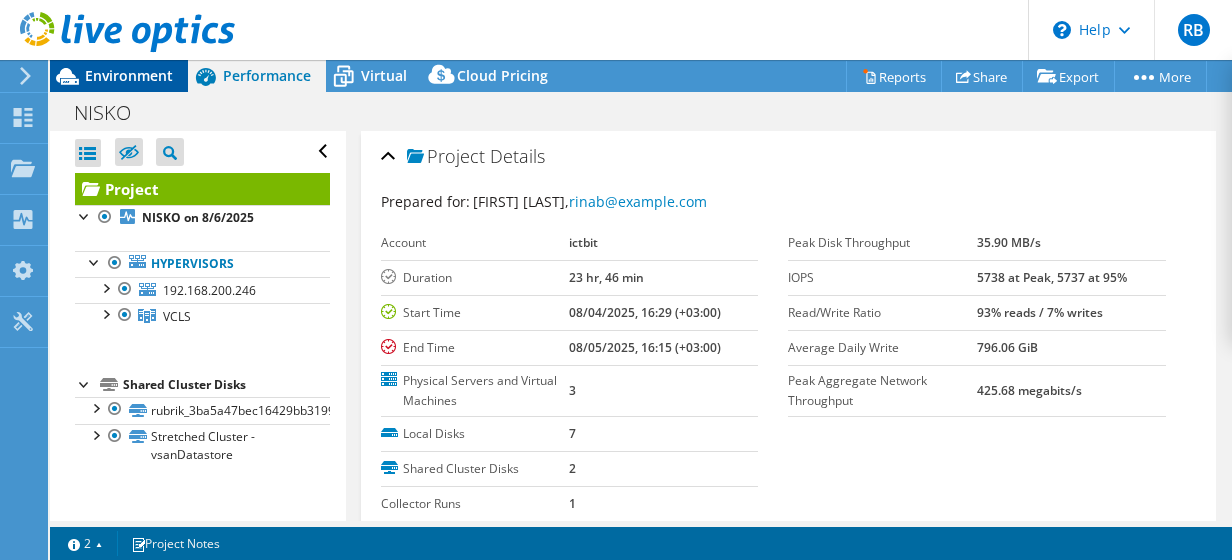 click on "Environment" at bounding box center [129, 75] 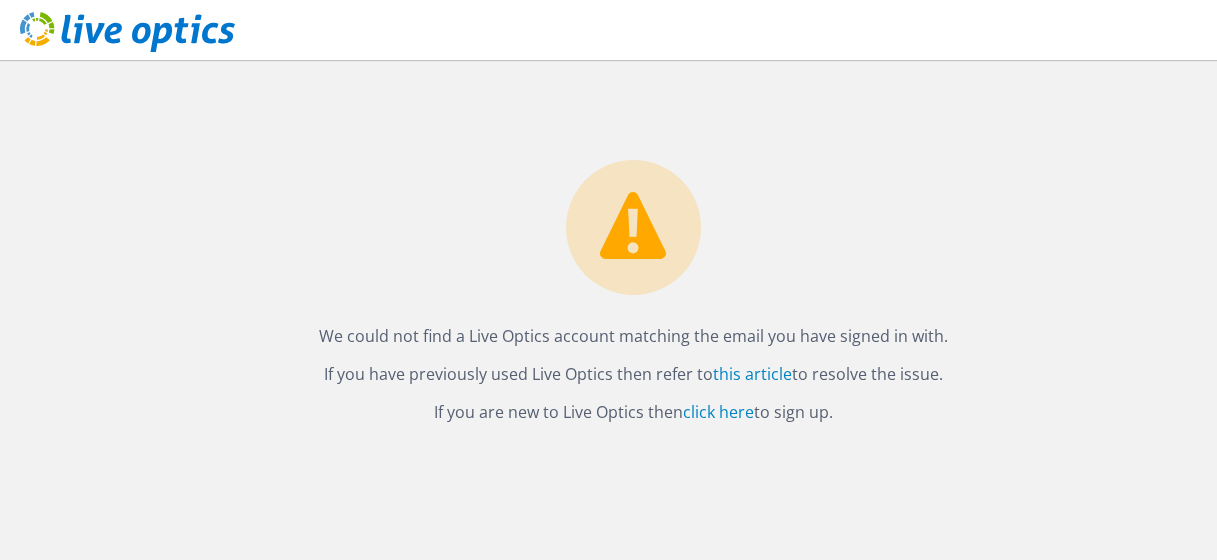 scroll, scrollTop: 0, scrollLeft: 0, axis: both 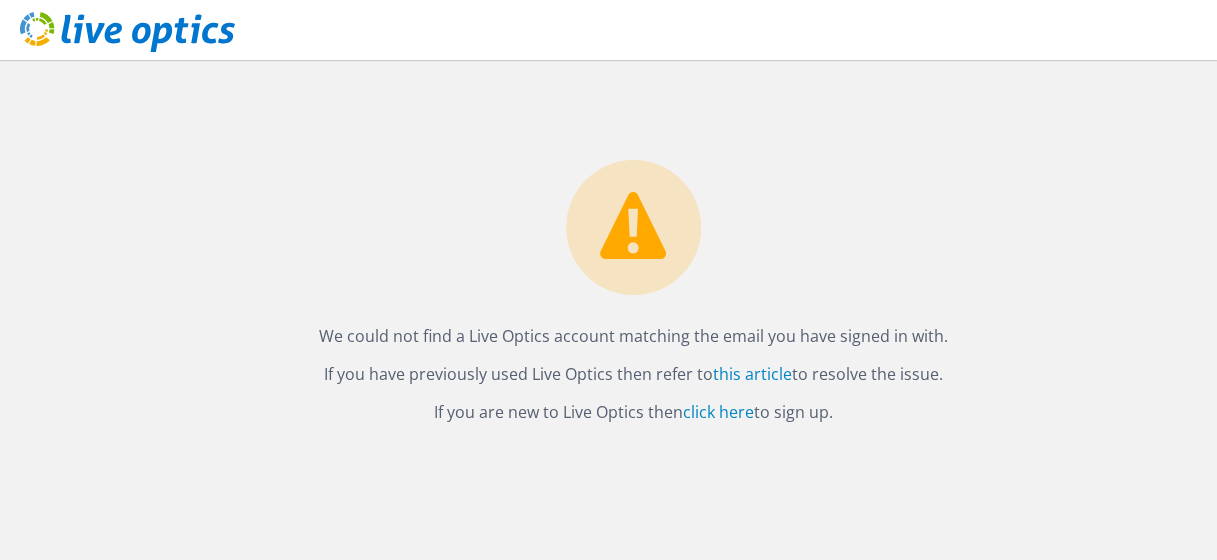 click on "We could not find a Live Optics account matching the email you have signed in with.
If you have previously used Live Optics then refer to  this article  to resolve the issue.
If you are new to Live Optics then  click here  to sign up." at bounding box center (633, 243) 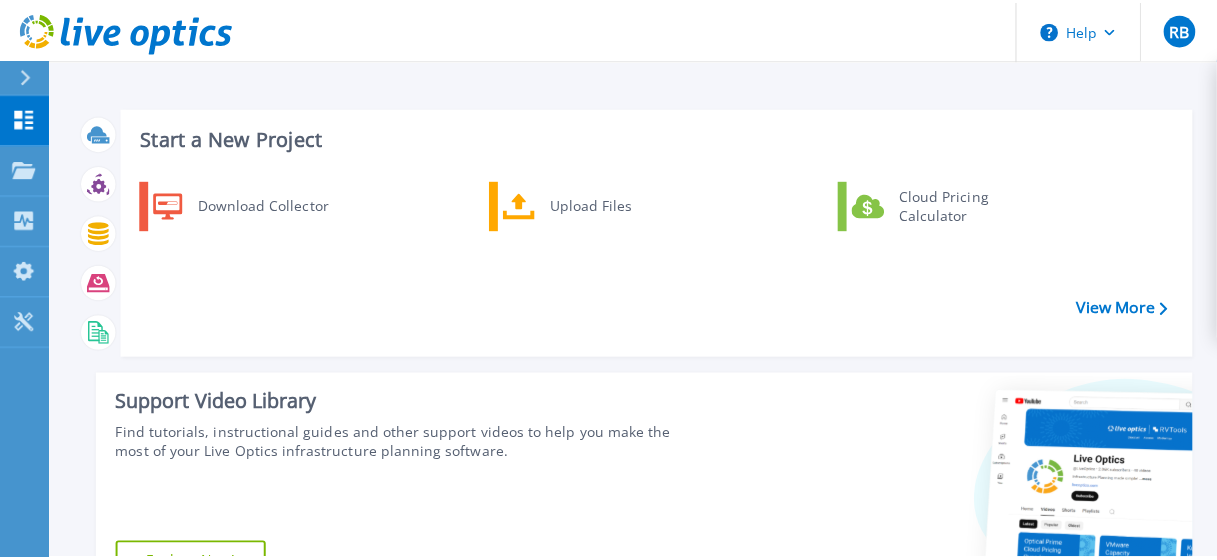 scroll, scrollTop: 0, scrollLeft: 0, axis: both 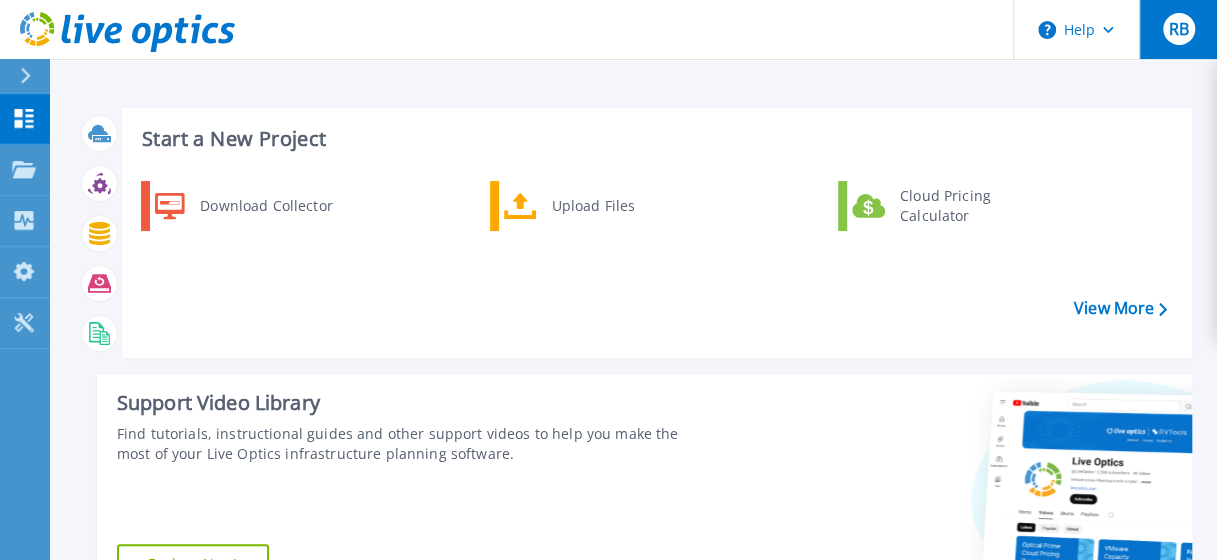 click on "RB" at bounding box center [1178, 29] 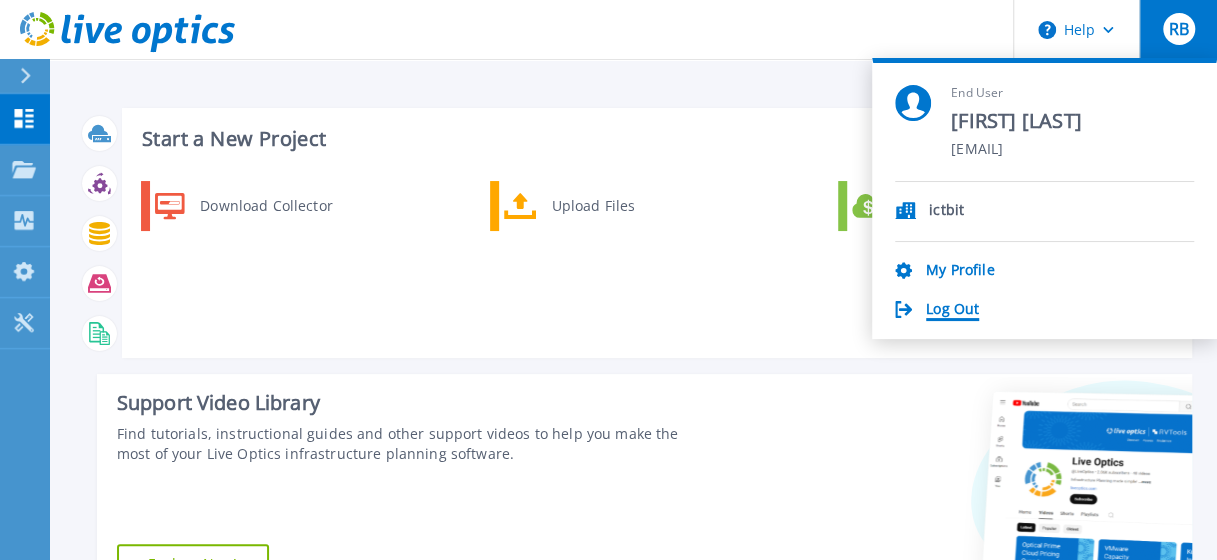 click on "Log Out" at bounding box center [952, 310] 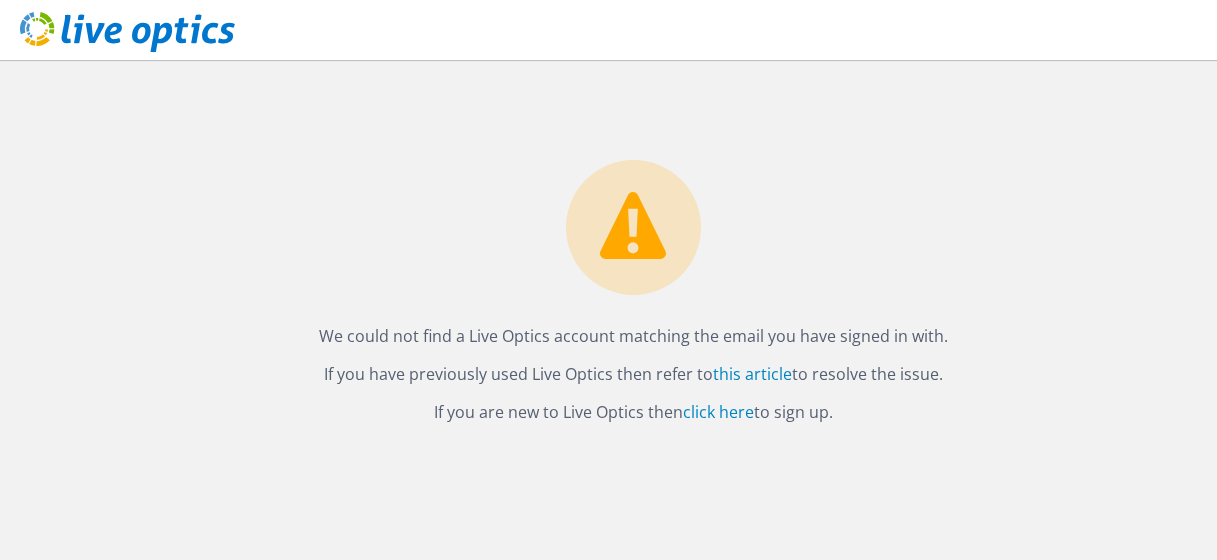 scroll, scrollTop: 0, scrollLeft: 0, axis: both 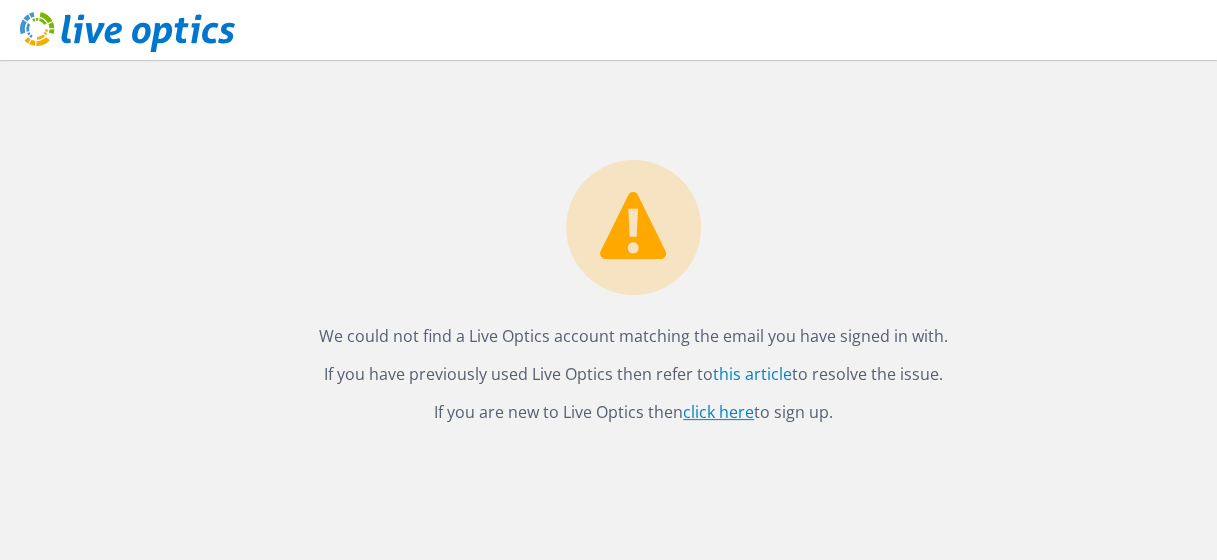 click on "click here" at bounding box center (718, 412) 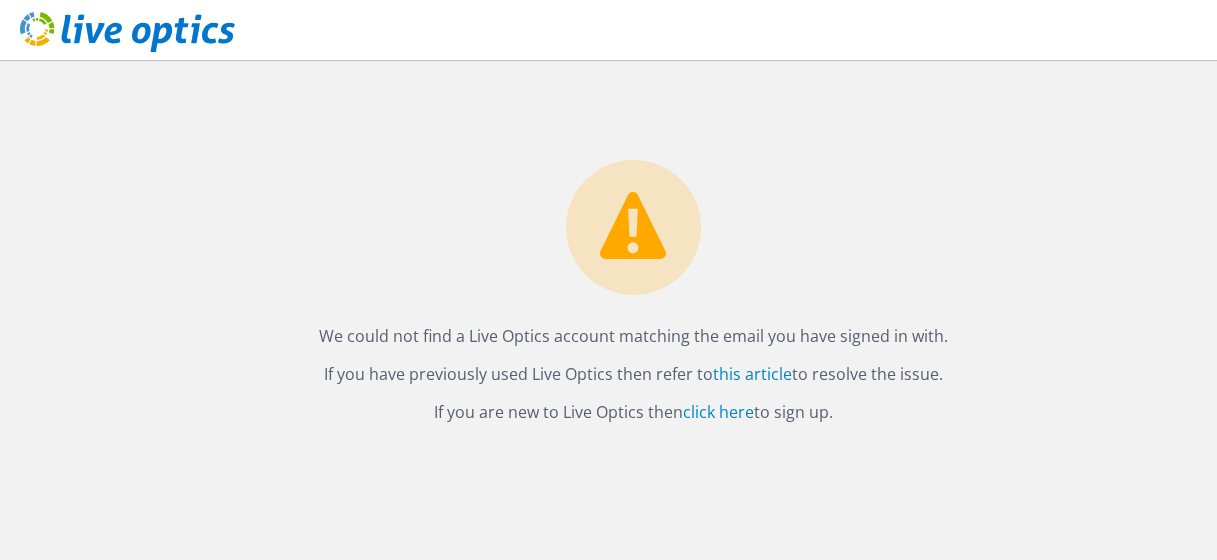 scroll, scrollTop: 0, scrollLeft: 0, axis: both 